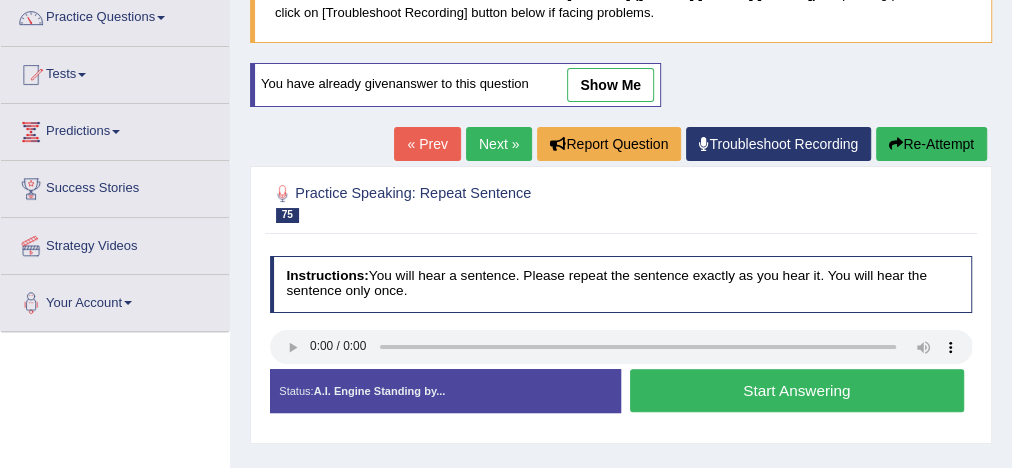 scroll, scrollTop: 0, scrollLeft: 0, axis: both 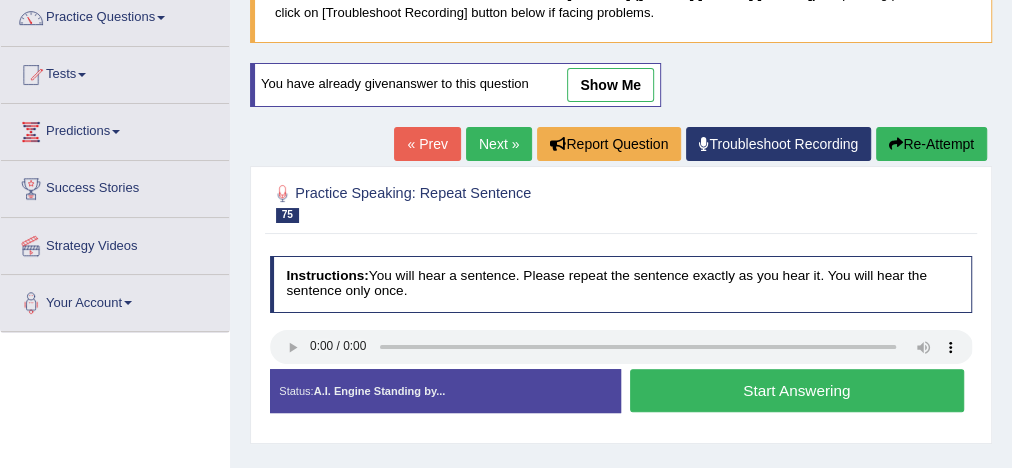 click on "Start Answering" at bounding box center [797, 390] 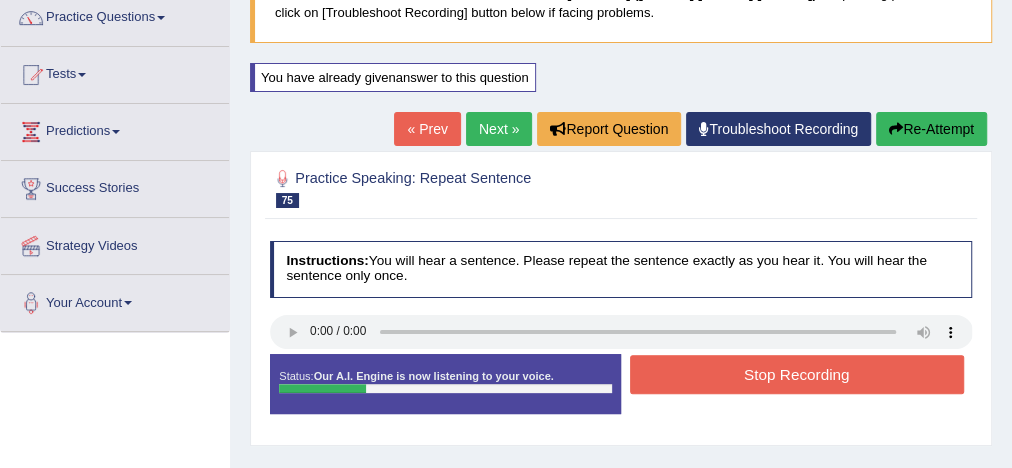 click on "Stop Recording" at bounding box center [797, 374] 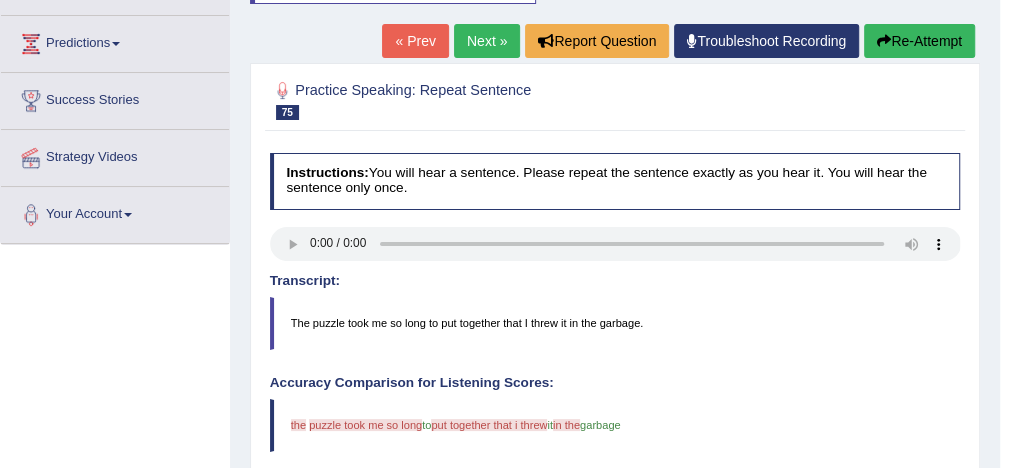 scroll, scrollTop: 86, scrollLeft: 0, axis: vertical 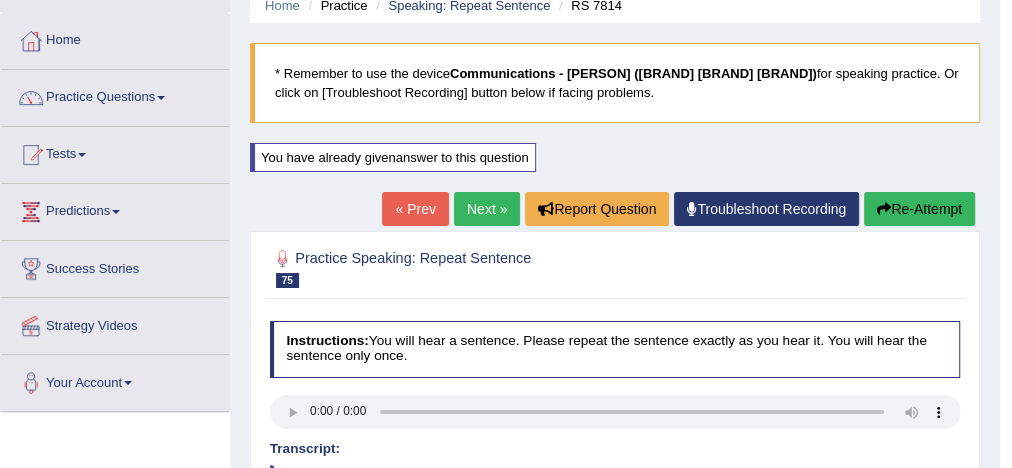 click on "Re-Attempt" at bounding box center [919, 209] 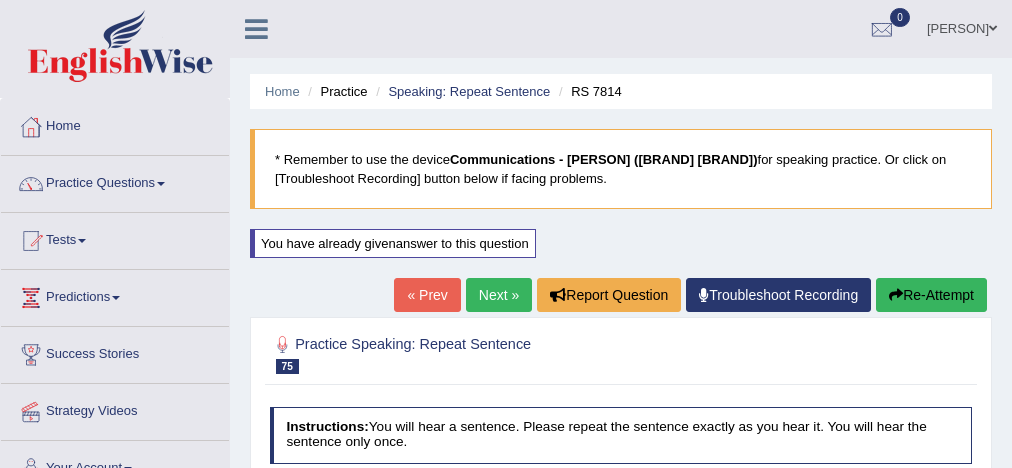 scroll, scrollTop: 326, scrollLeft: 0, axis: vertical 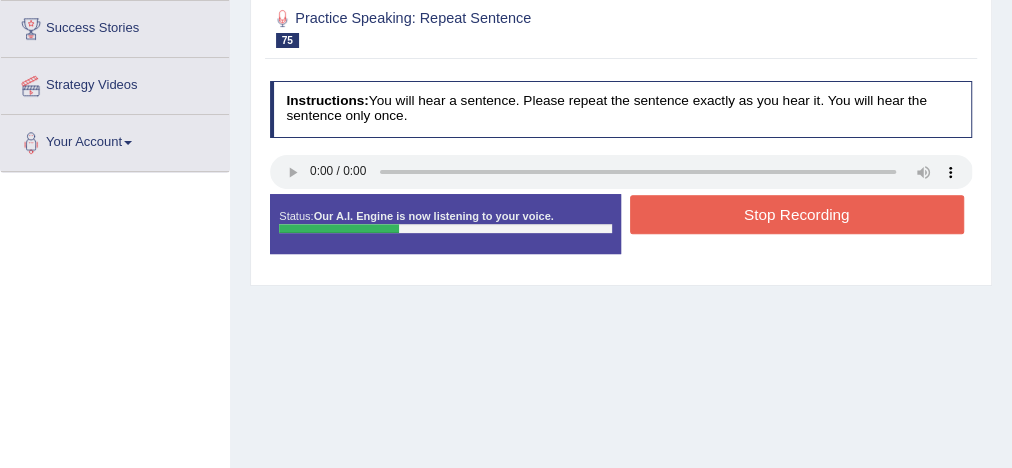 click on "Stop Recording" at bounding box center [797, 214] 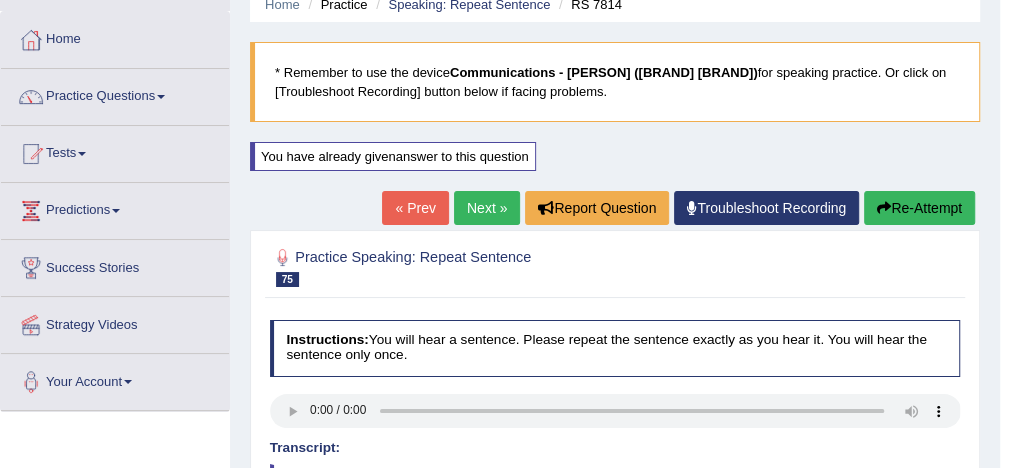scroll, scrollTop: 86, scrollLeft: 0, axis: vertical 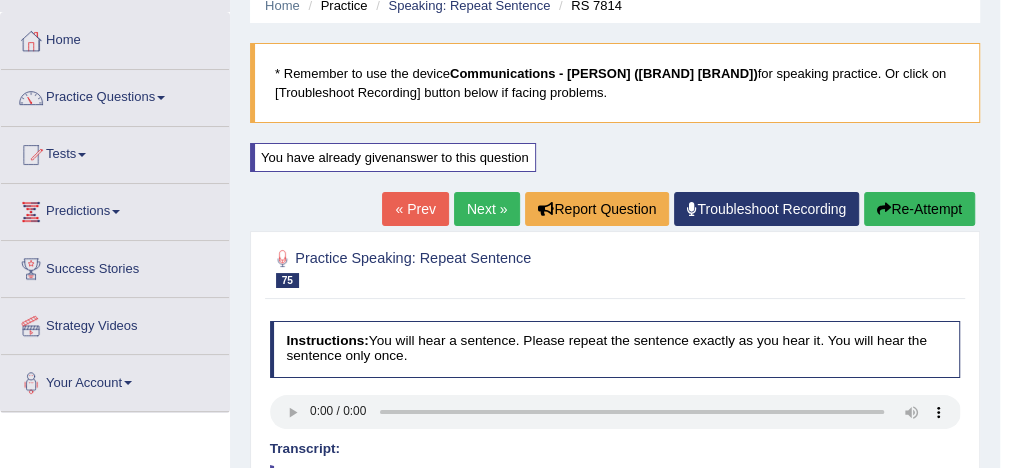 click on "Re-Attempt" at bounding box center [919, 209] 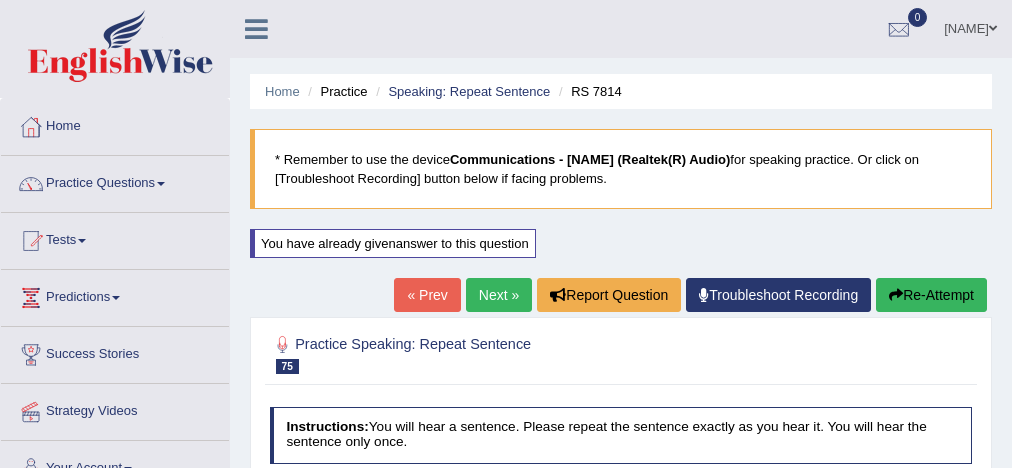 scroll, scrollTop: 342, scrollLeft: 0, axis: vertical 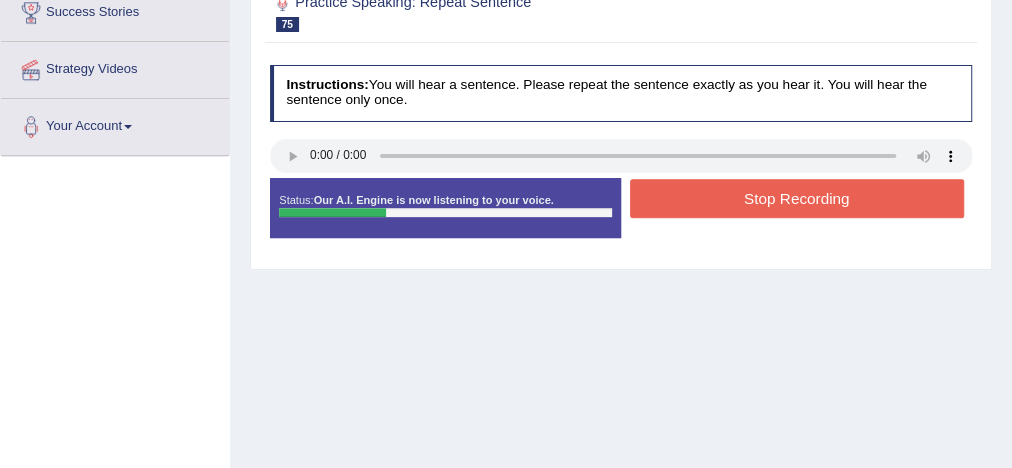 click on "Stop Recording" at bounding box center [797, 198] 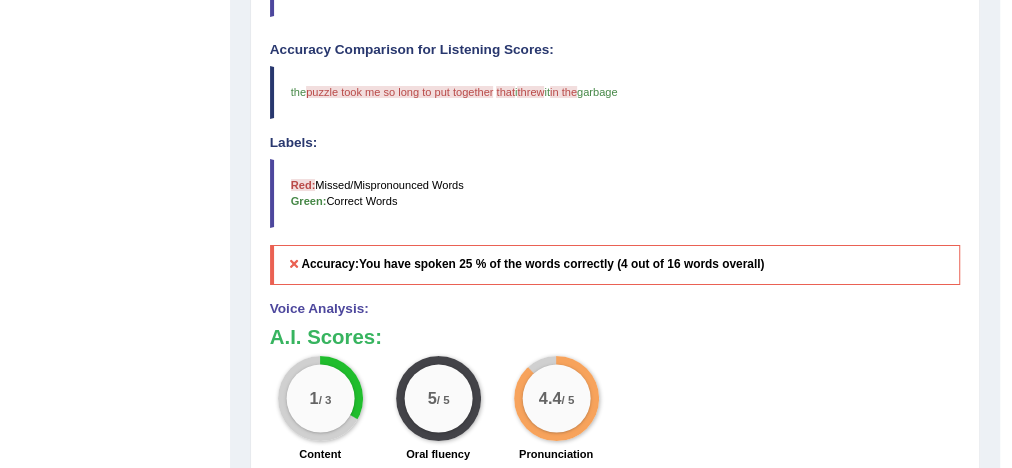 scroll, scrollTop: 742, scrollLeft: 0, axis: vertical 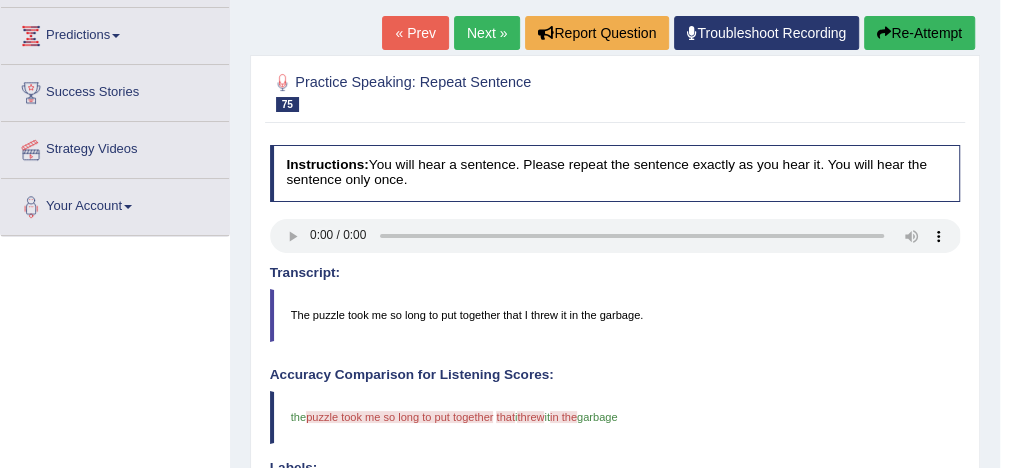 click on "Re-Attempt" at bounding box center (919, 33) 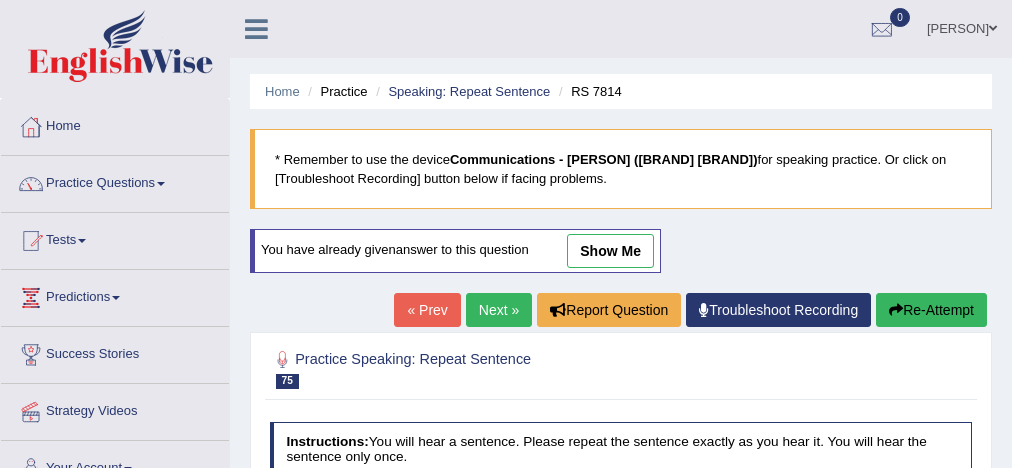 scroll, scrollTop: 277, scrollLeft: 0, axis: vertical 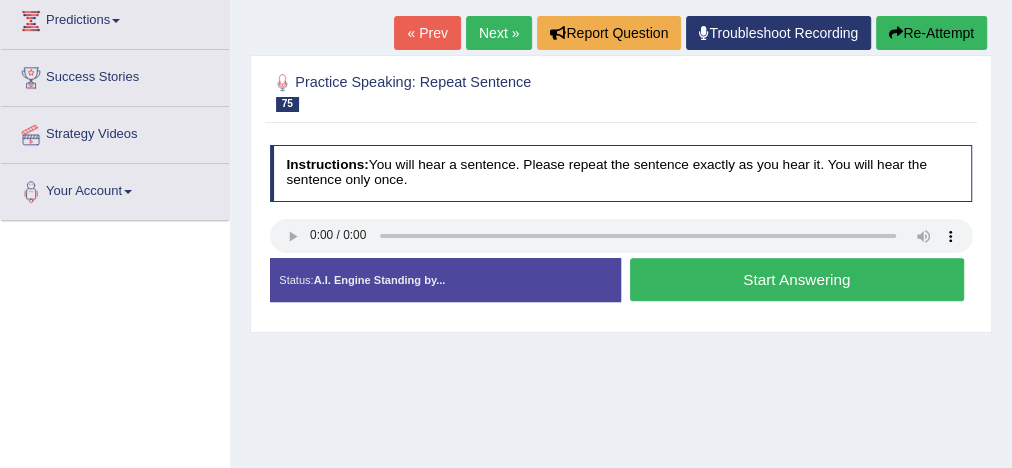 click on "Start Answering" at bounding box center (797, 279) 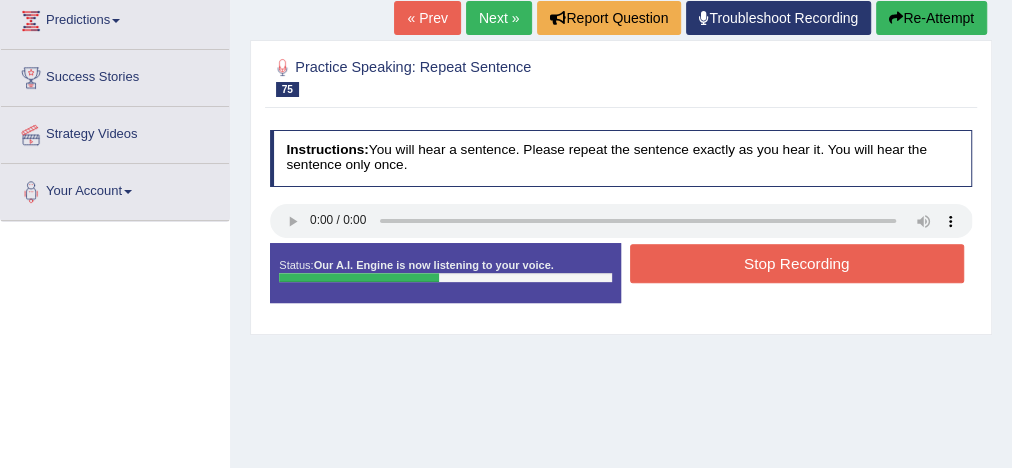 click on "Stop Recording" at bounding box center (797, 263) 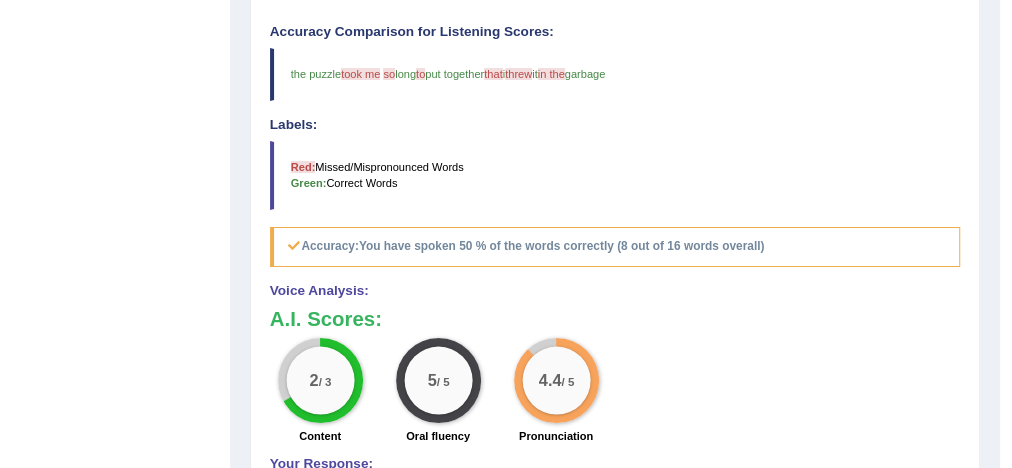 scroll, scrollTop: 677, scrollLeft: 0, axis: vertical 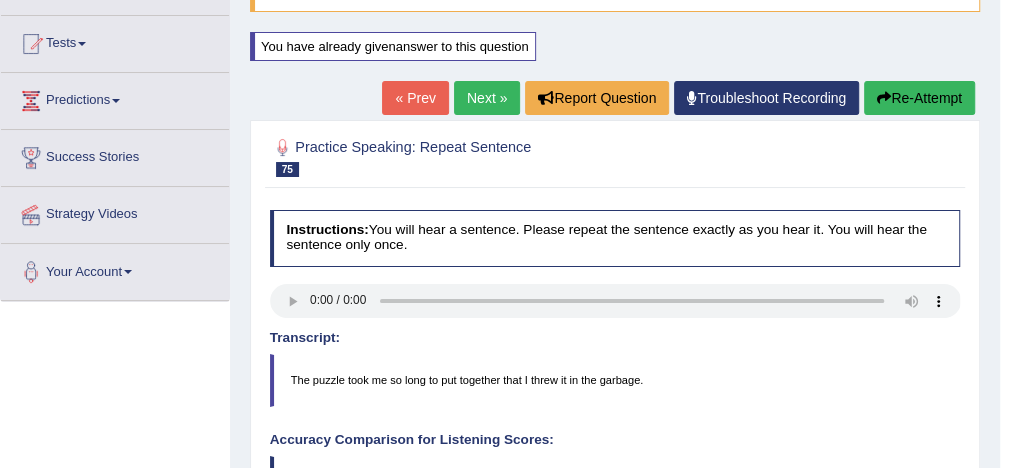 click on "Re-Attempt" at bounding box center [919, 98] 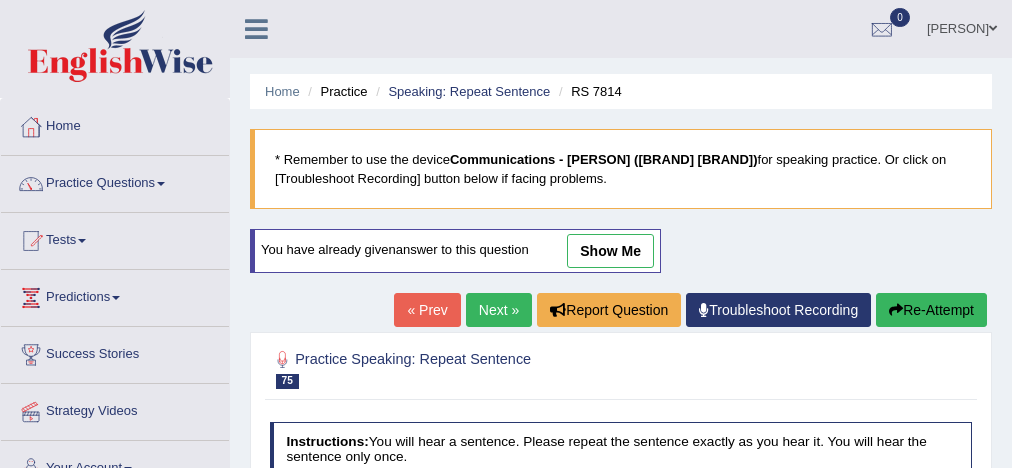 scroll, scrollTop: 197, scrollLeft: 0, axis: vertical 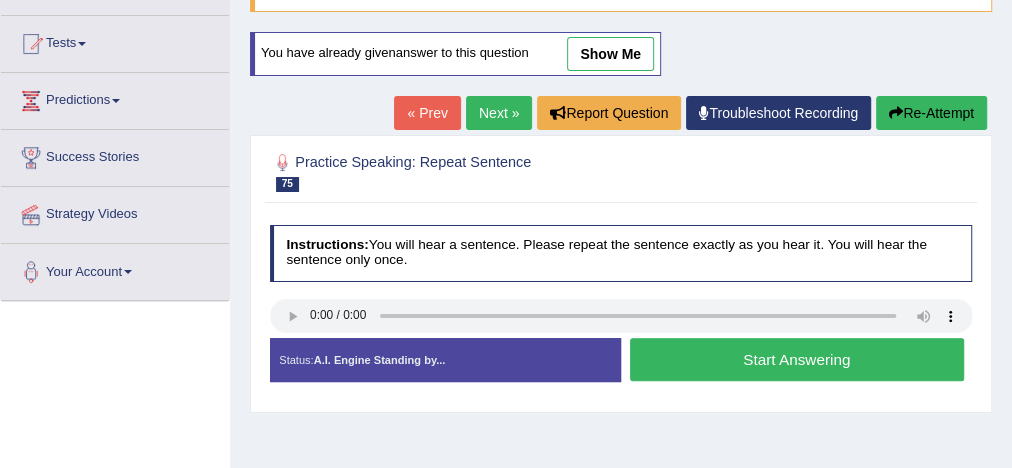 click on "Start Answering" at bounding box center (797, 359) 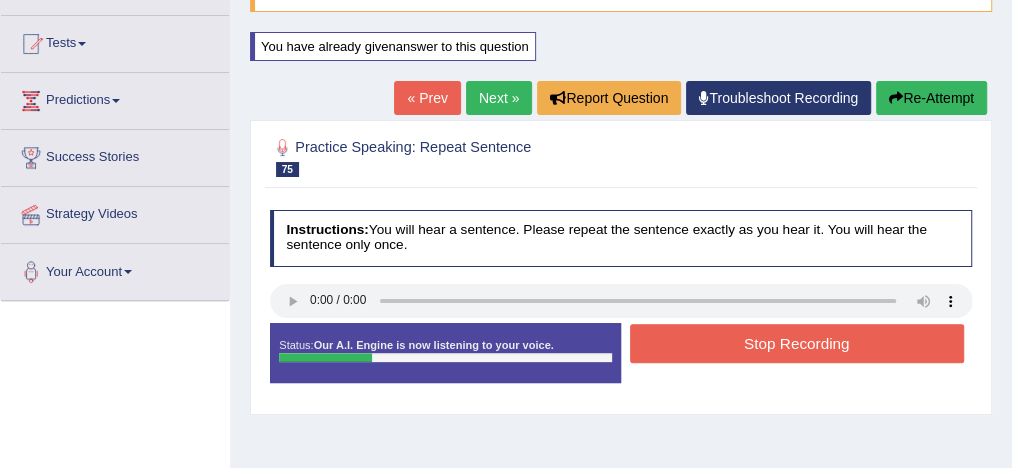 click on "Stop Recording" at bounding box center (797, 343) 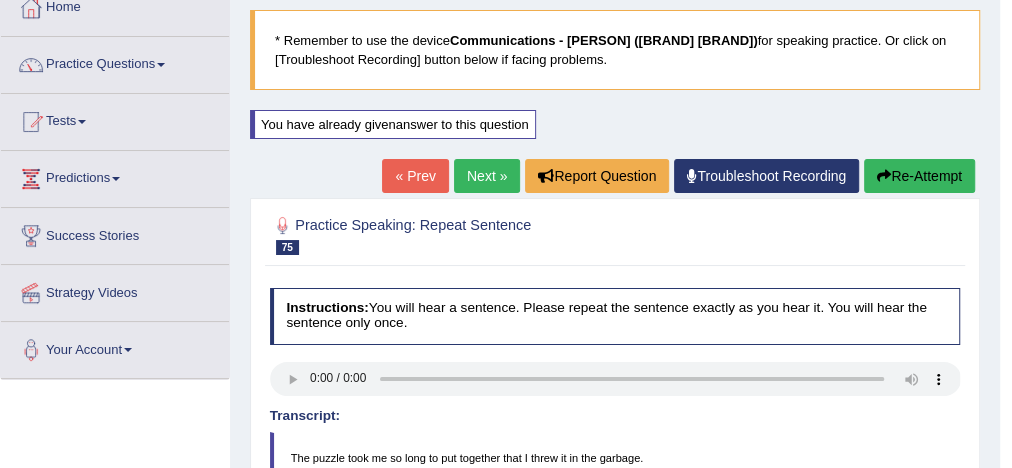 scroll, scrollTop: 117, scrollLeft: 0, axis: vertical 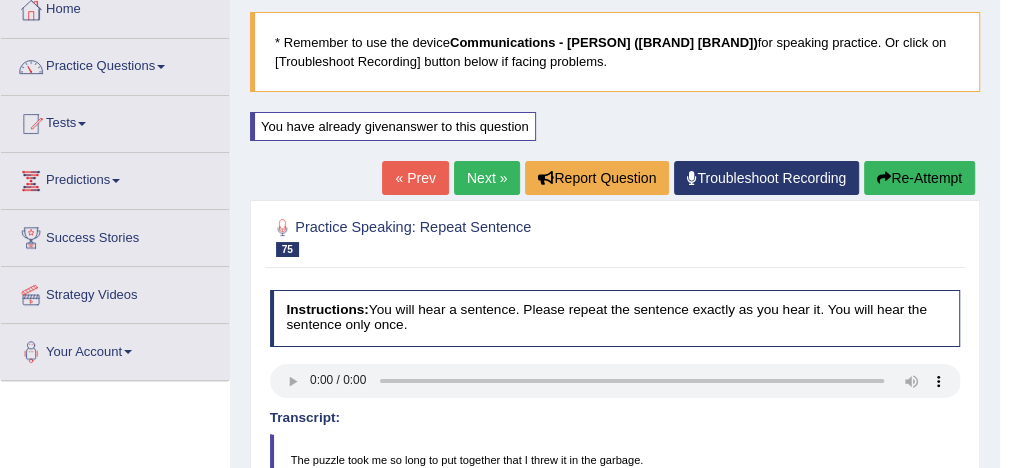 click on "Re-Attempt" at bounding box center (919, 178) 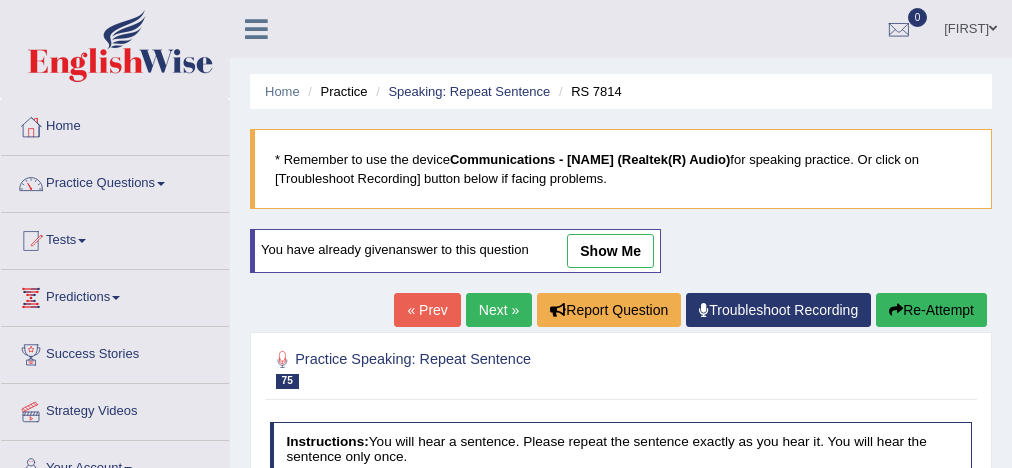 scroll, scrollTop: 117, scrollLeft: 0, axis: vertical 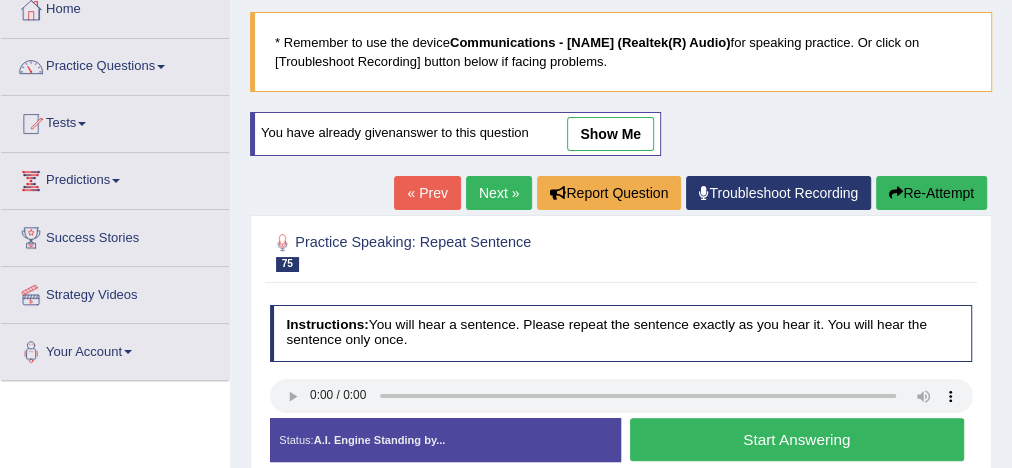 click on "Start Answering" at bounding box center (797, 439) 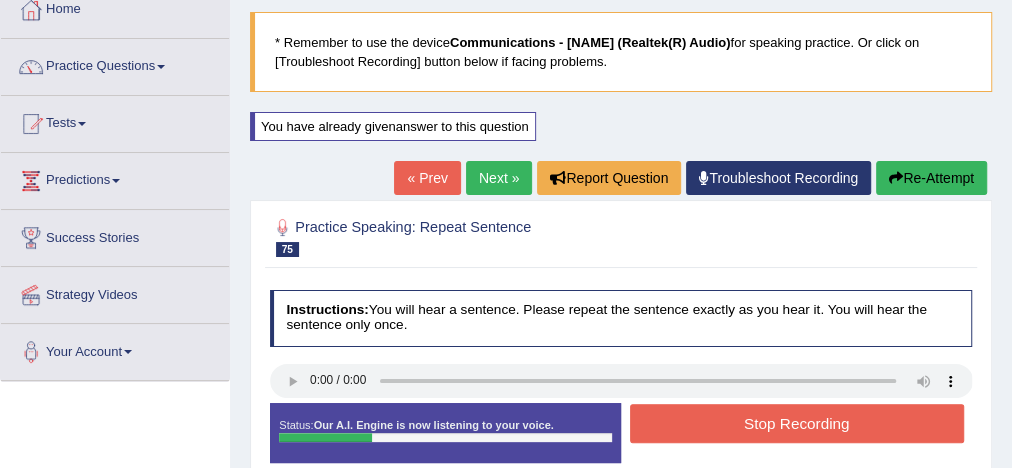 click on "Stop Recording" at bounding box center (797, 423) 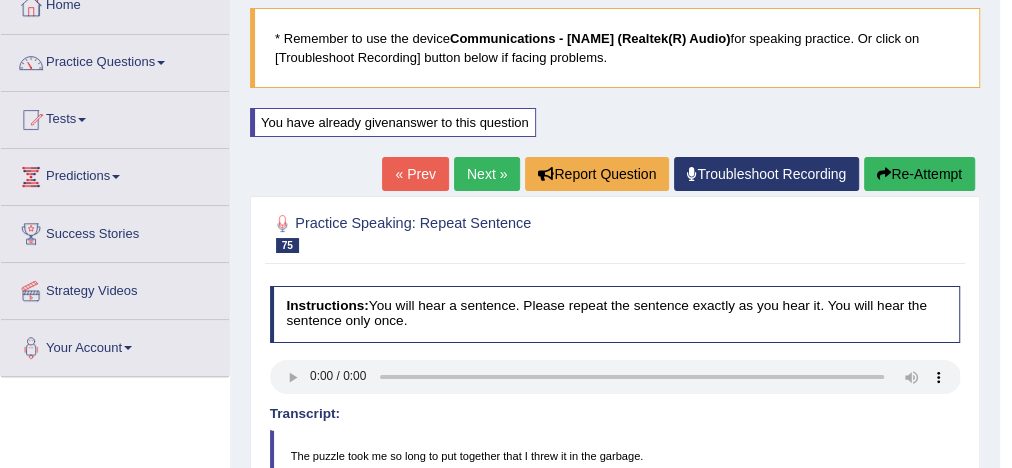 scroll, scrollTop: 117, scrollLeft: 0, axis: vertical 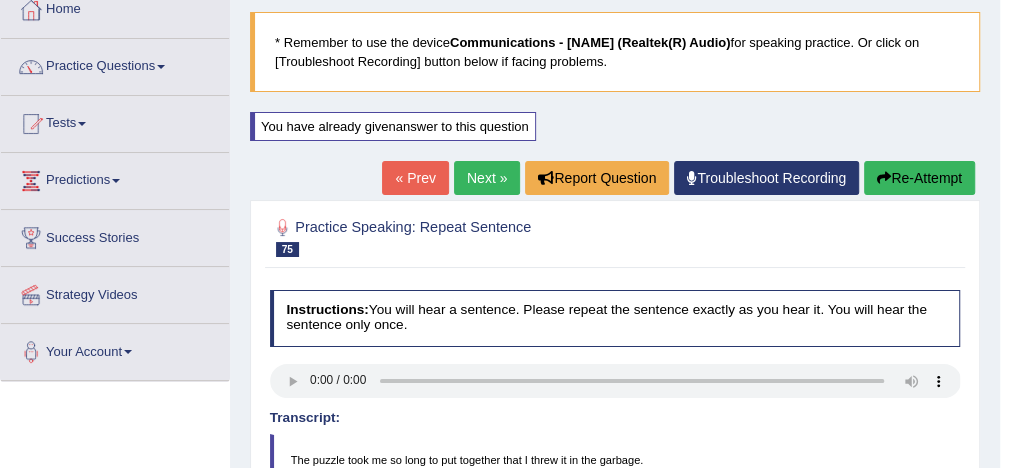 click on "Re-Attempt" at bounding box center (919, 178) 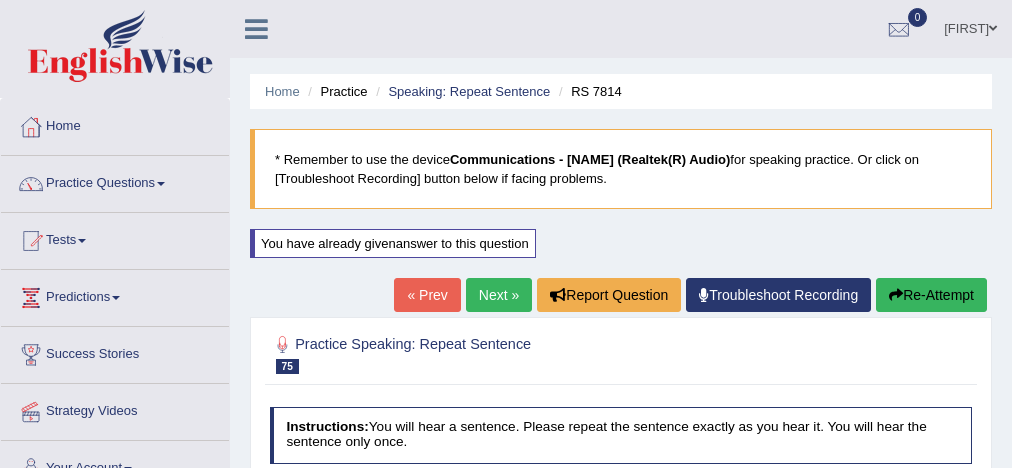 scroll, scrollTop: 197, scrollLeft: 0, axis: vertical 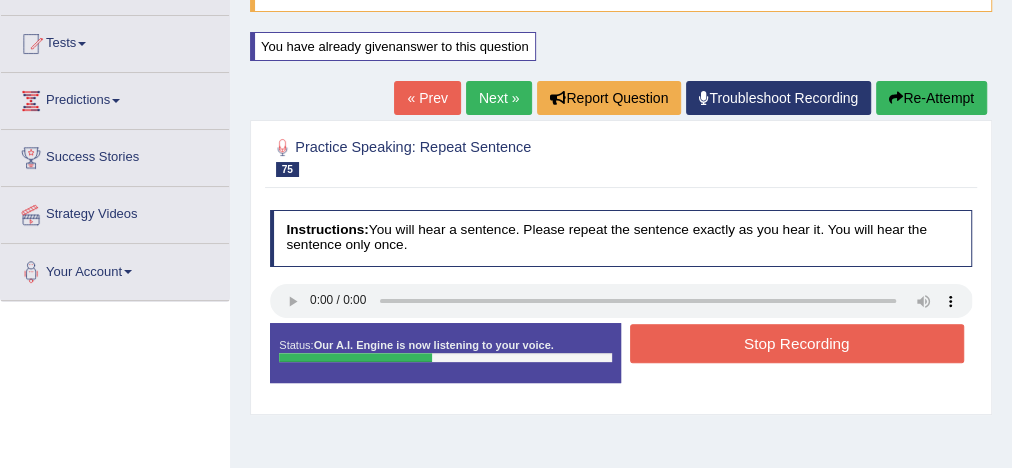 click on "Stop Recording" at bounding box center (797, 343) 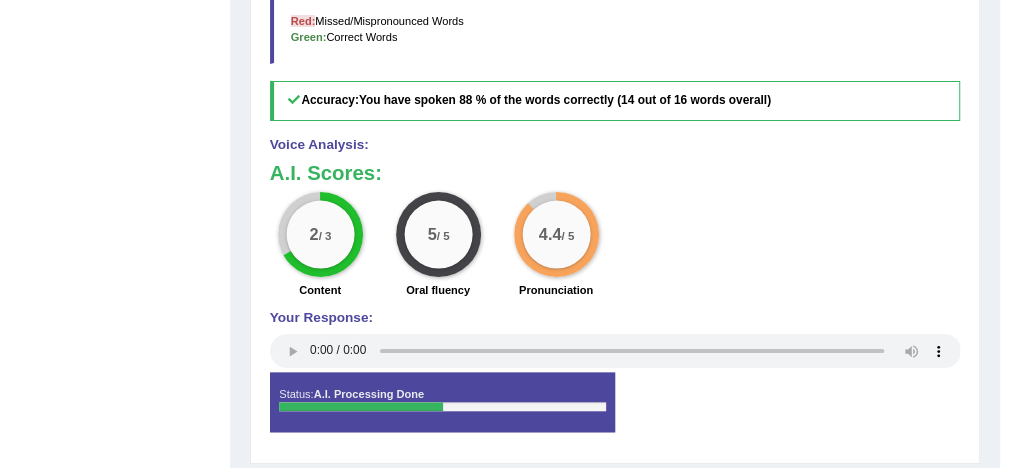 scroll, scrollTop: 757, scrollLeft: 0, axis: vertical 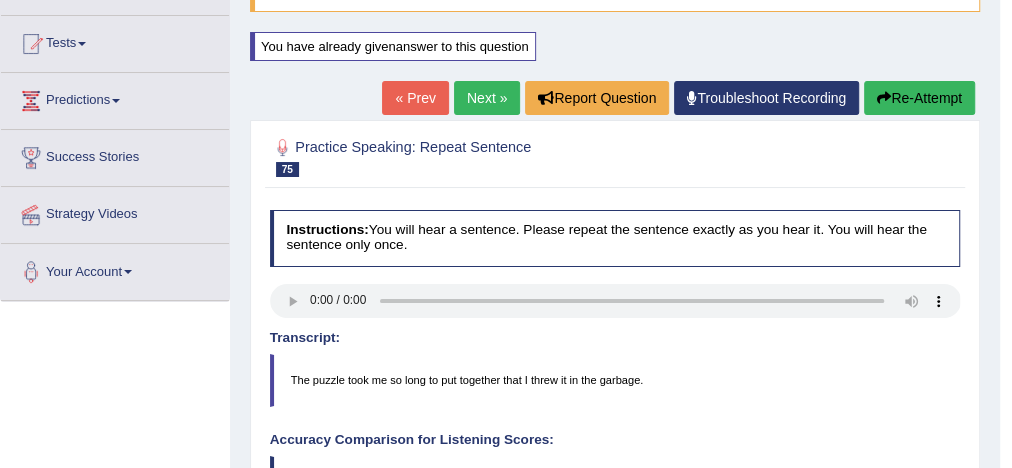 click on "Next »" at bounding box center (487, 98) 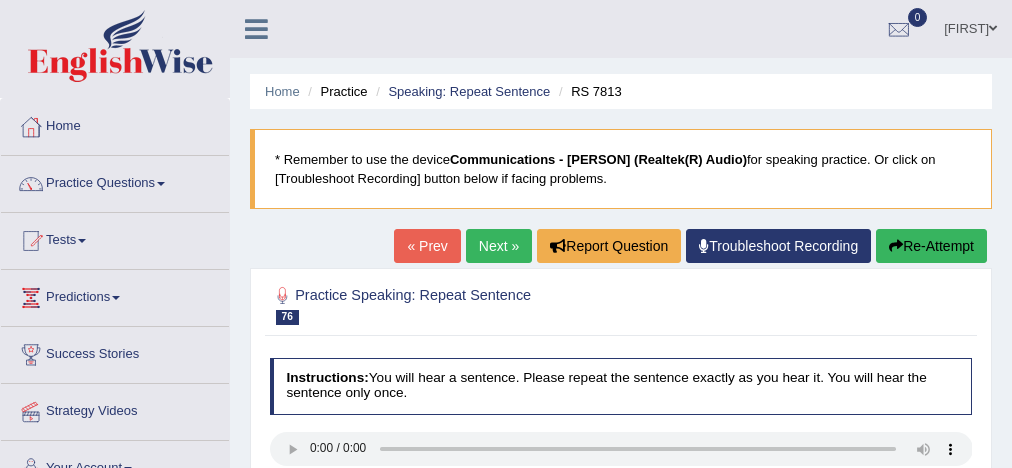scroll, scrollTop: 80, scrollLeft: 0, axis: vertical 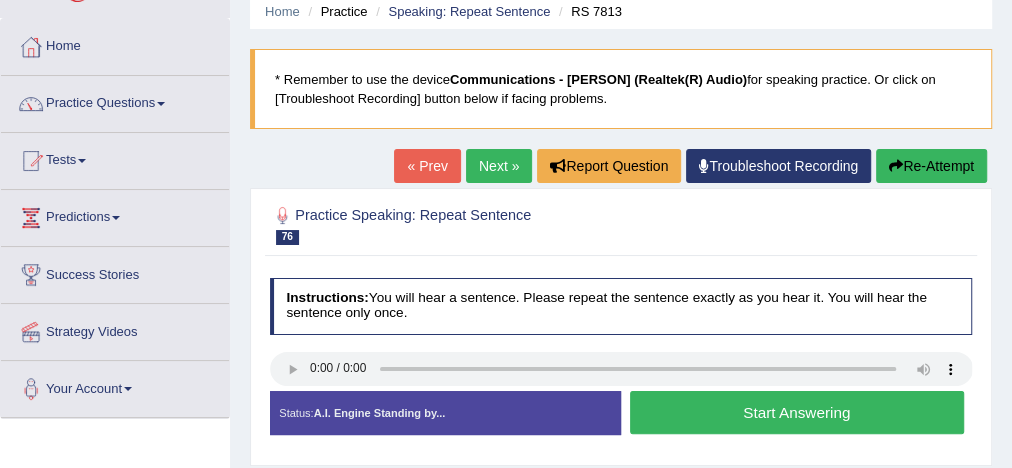 click on "Start Answering" at bounding box center [797, 412] 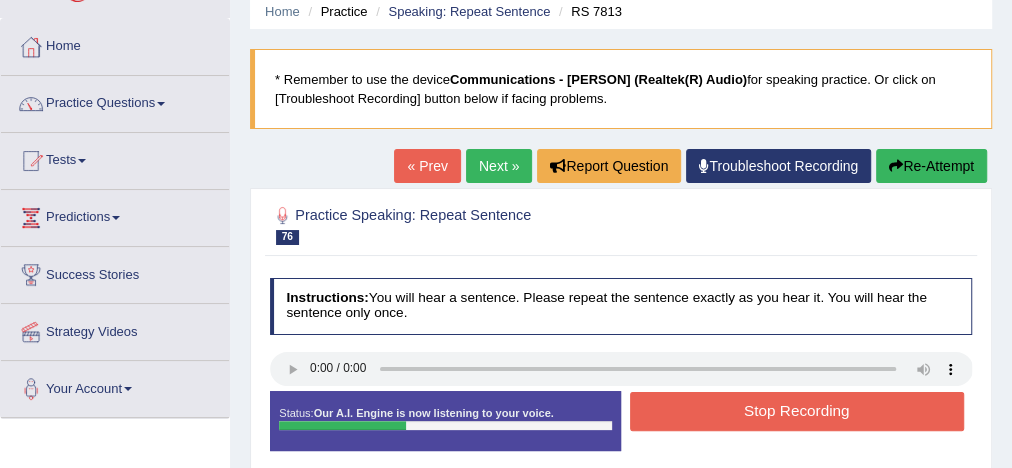 click on "Stop Recording" at bounding box center (797, 411) 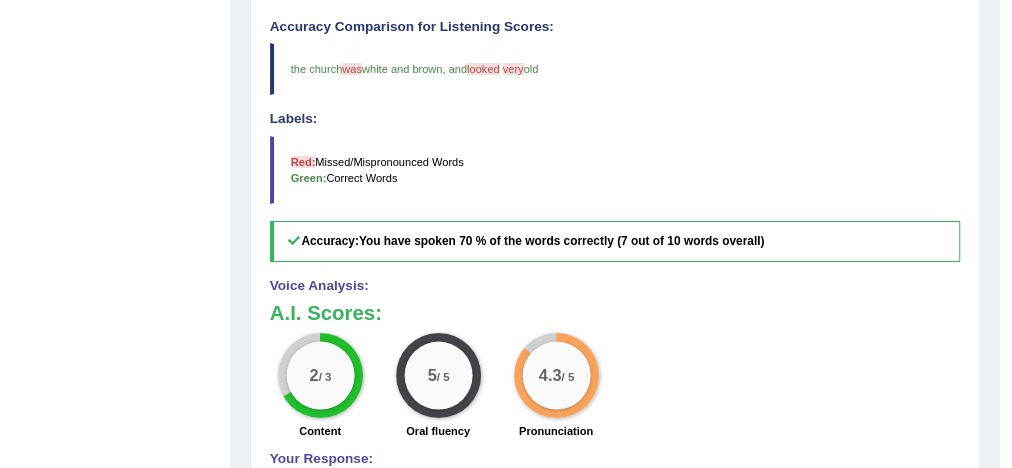 scroll, scrollTop: 640, scrollLeft: 0, axis: vertical 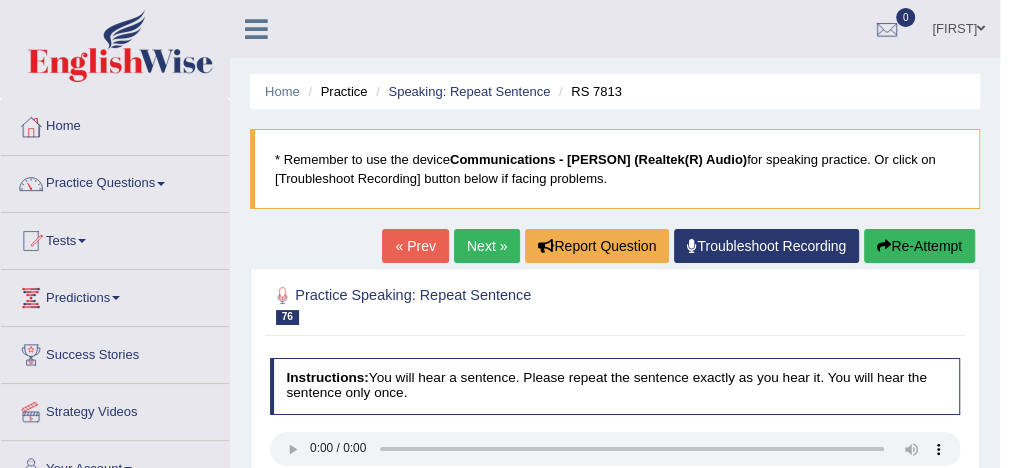 click on "Next »" at bounding box center (487, 246) 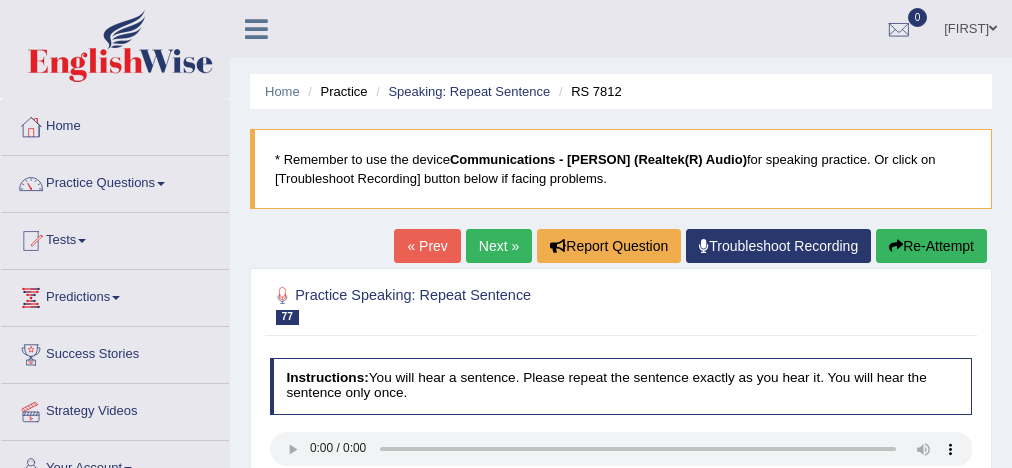 scroll, scrollTop: 160, scrollLeft: 0, axis: vertical 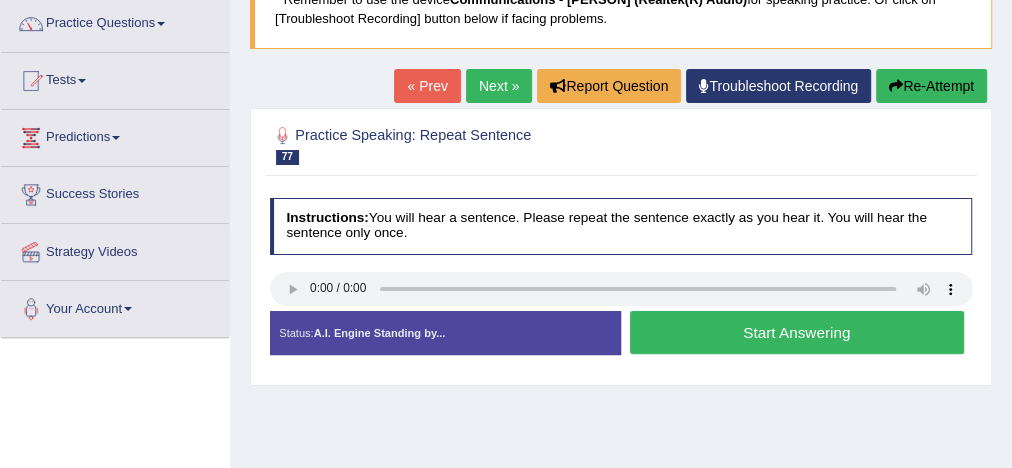click on "Start Answering" at bounding box center [797, 332] 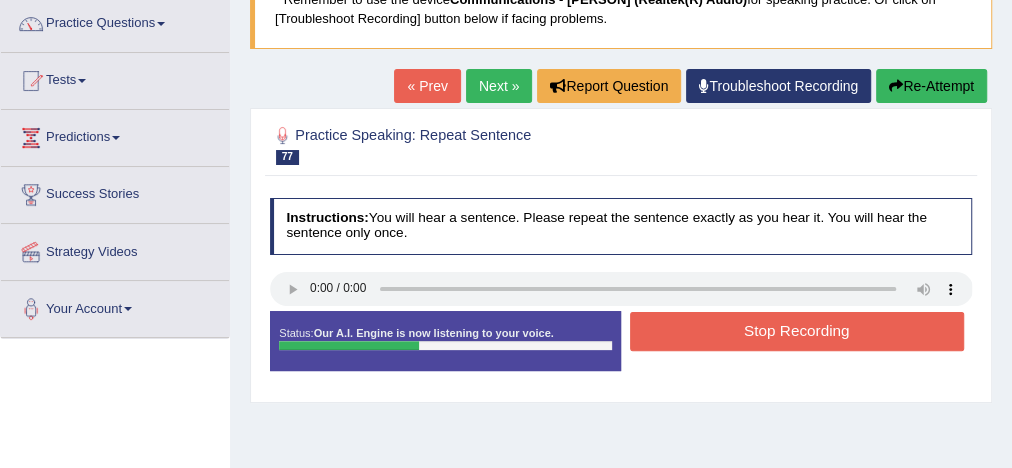 click on "Stop Recording" at bounding box center [797, 331] 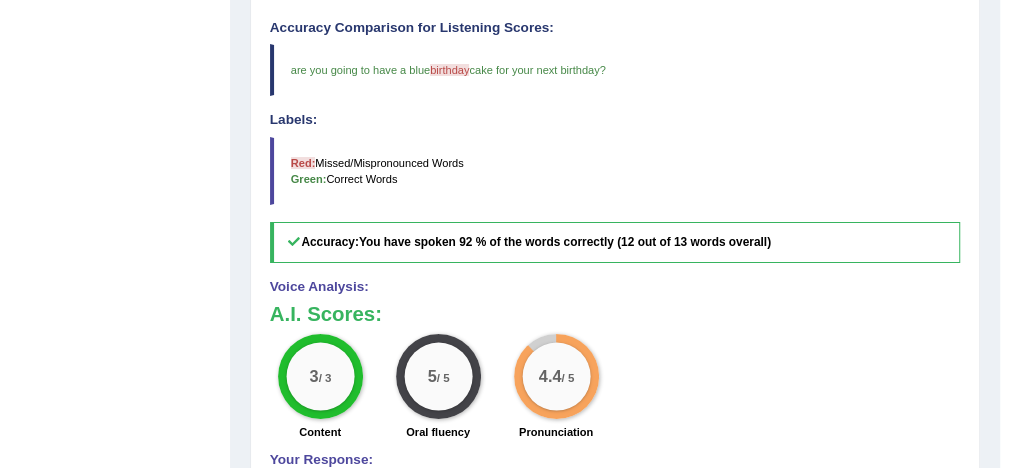 scroll, scrollTop: 640, scrollLeft: 0, axis: vertical 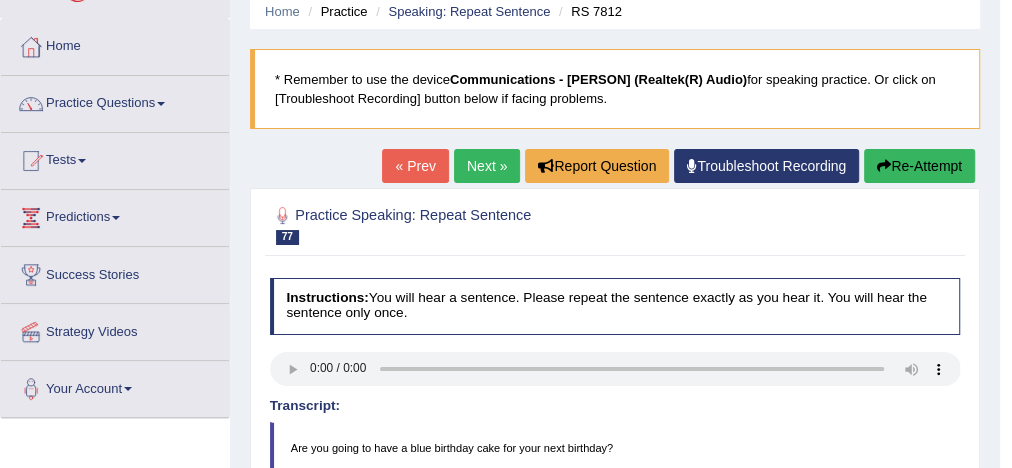 click on "Next »" at bounding box center [487, 166] 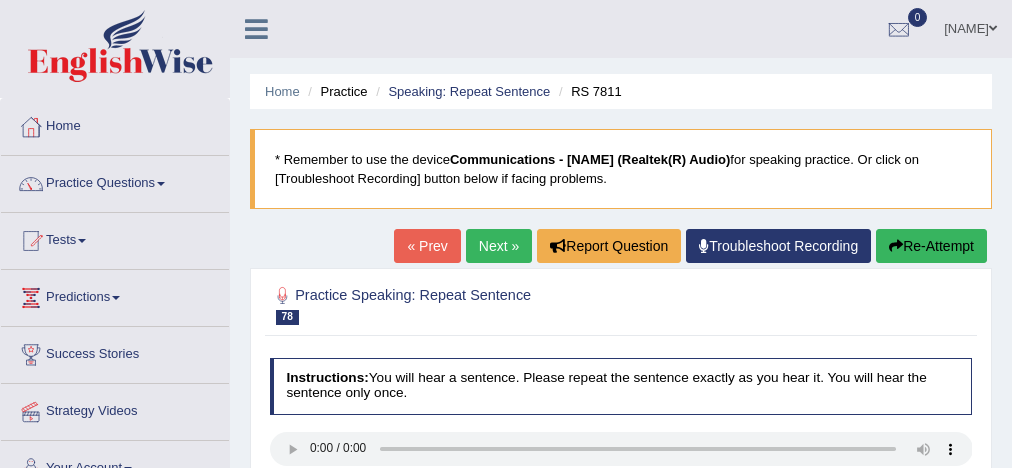 scroll, scrollTop: 240, scrollLeft: 0, axis: vertical 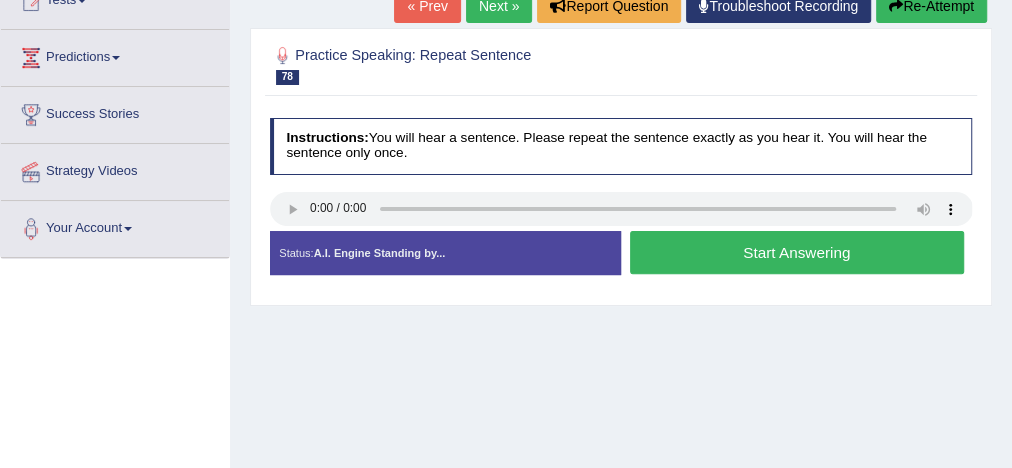 click on "Start Answering" at bounding box center (797, 252) 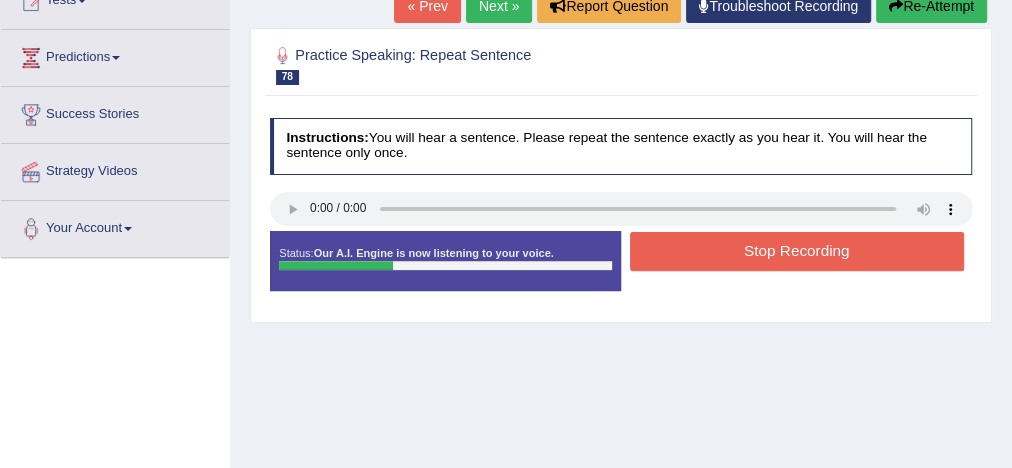 click on "Stop Recording" at bounding box center (797, 251) 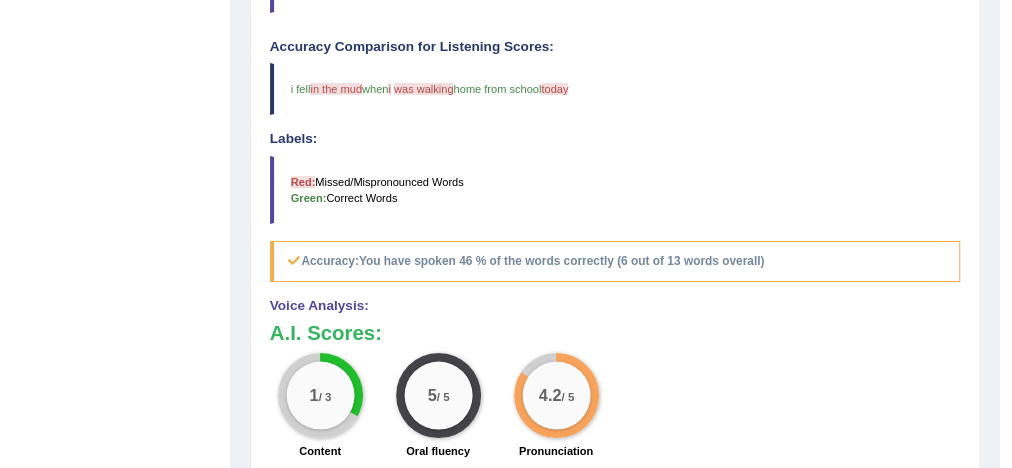 scroll, scrollTop: 640, scrollLeft: 0, axis: vertical 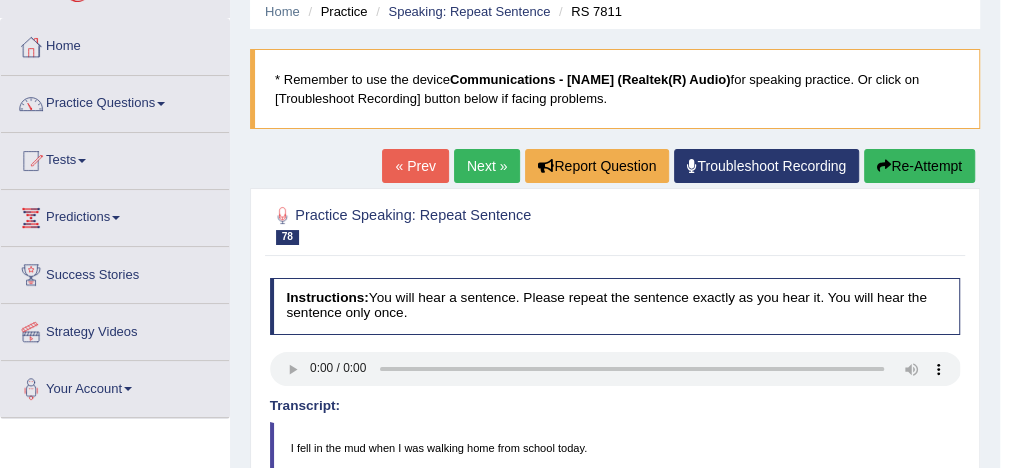 click on "Re-Attempt" at bounding box center [919, 166] 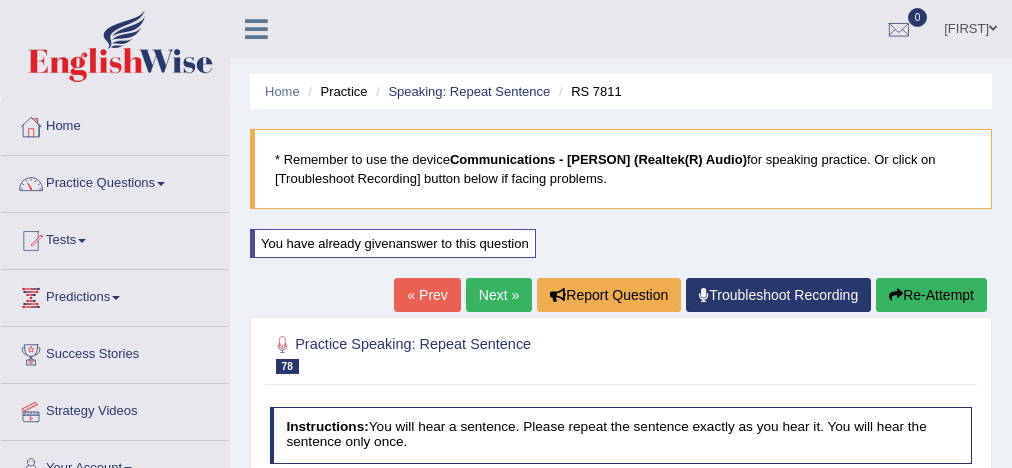 scroll, scrollTop: 240, scrollLeft: 0, axis: vertical 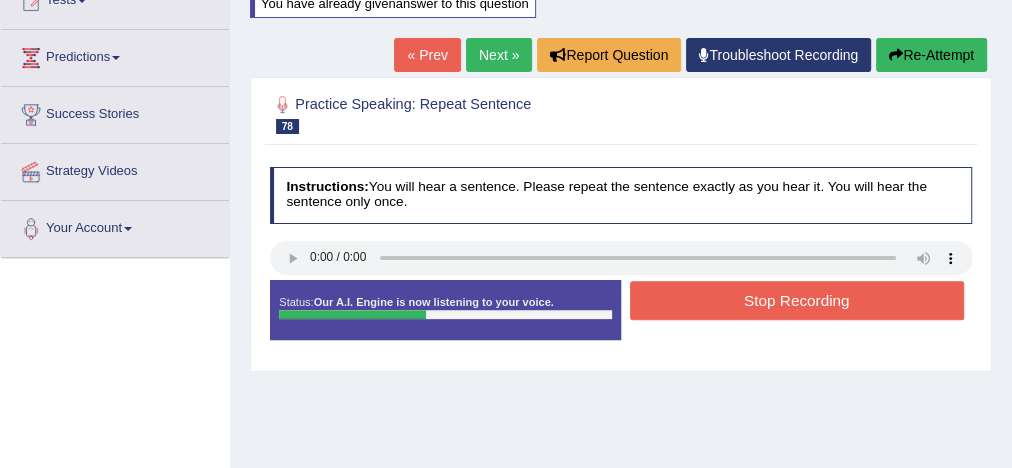 click on "Stop Recording" at bounding box center (797, 300) 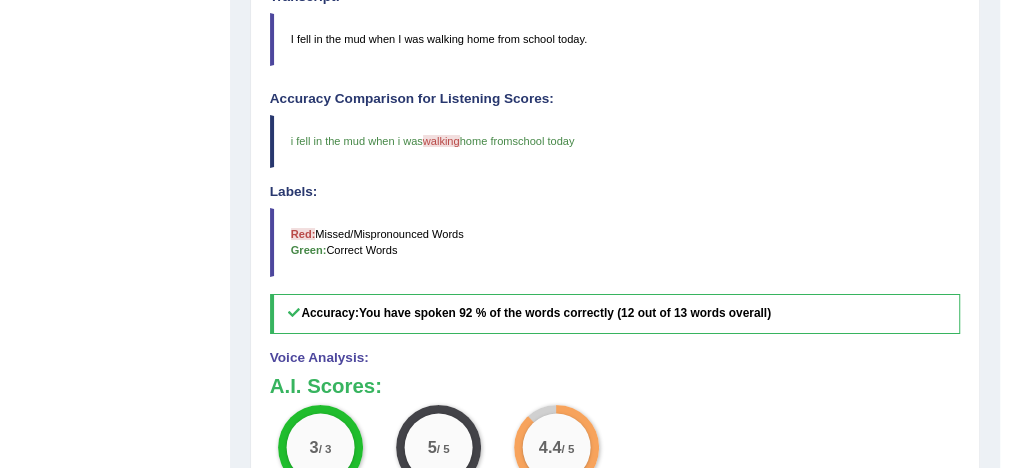 scroll, scrollTop: 640, scrollLeft: 0, axis: vertical 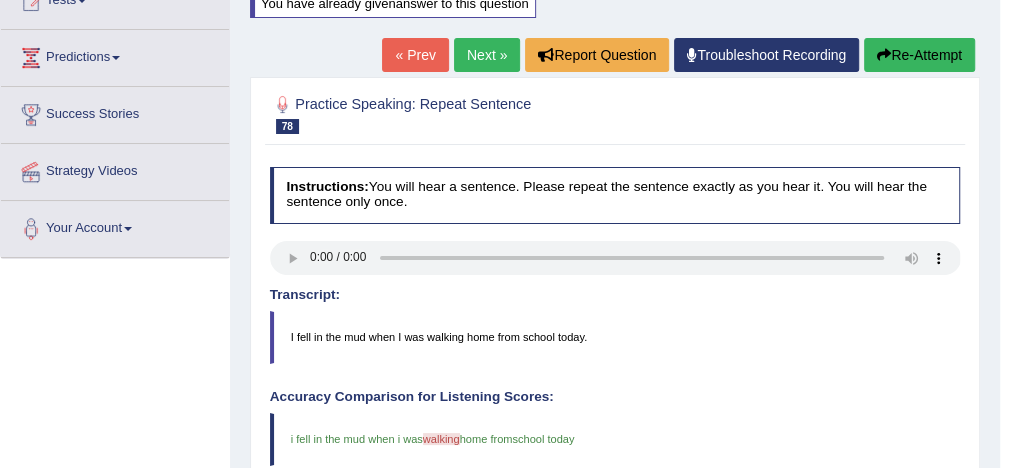 click on "Next »" at bounding box center (487, 55) 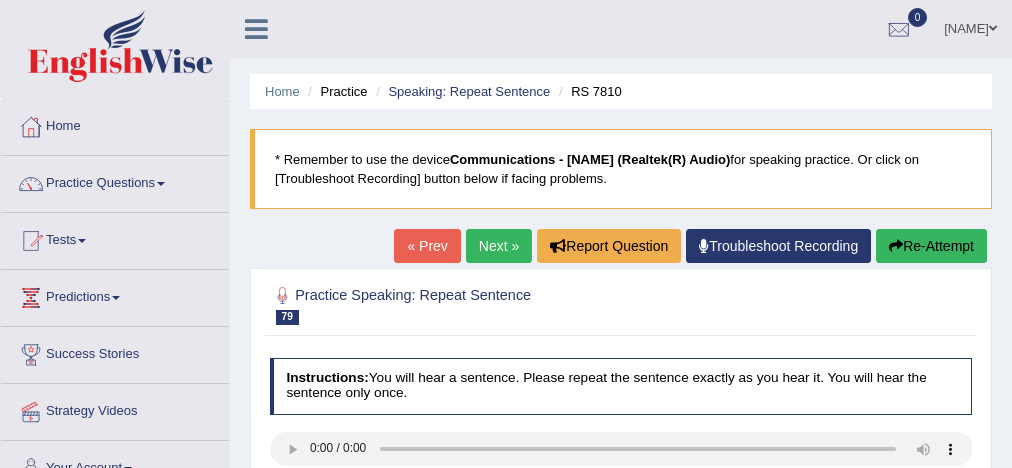 scroll, scrollTop: 240, scrollLeft: 0, axis: vertical 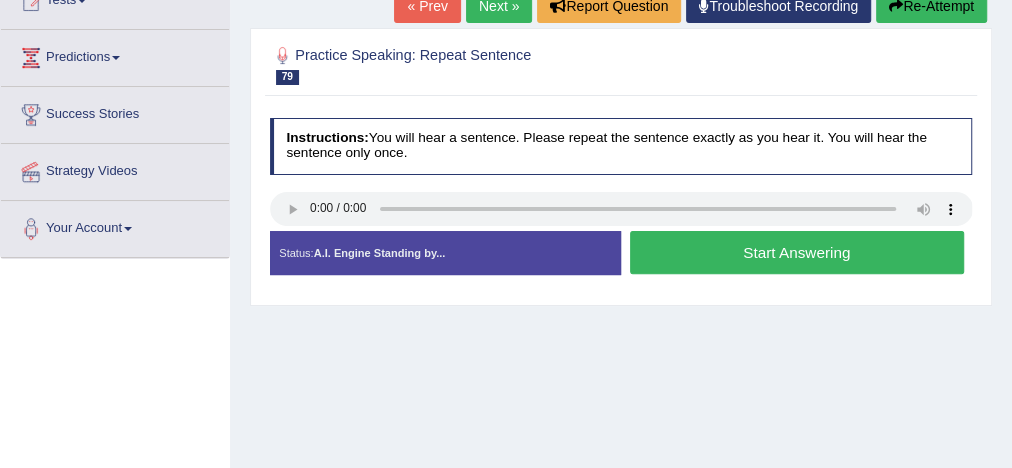 click on "Start Answering" at bounding box center (797, 252) 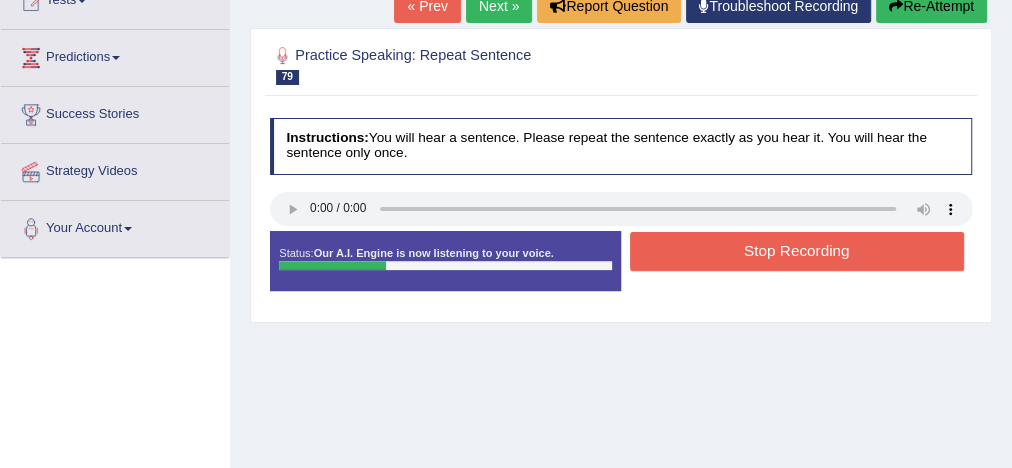 click on "Stop Recording" at bounding box center [797, 251] 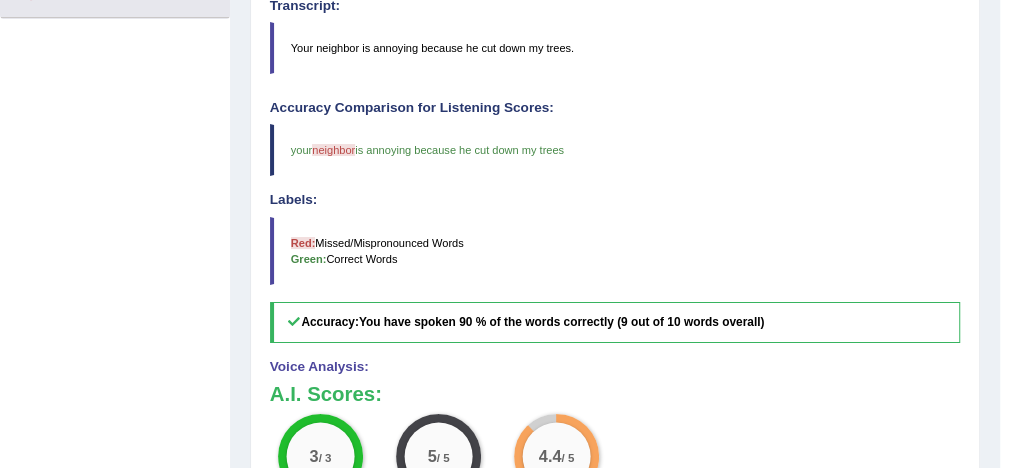 scroll, scrollTop: 640, scrollLeft: 0, axis: vertical 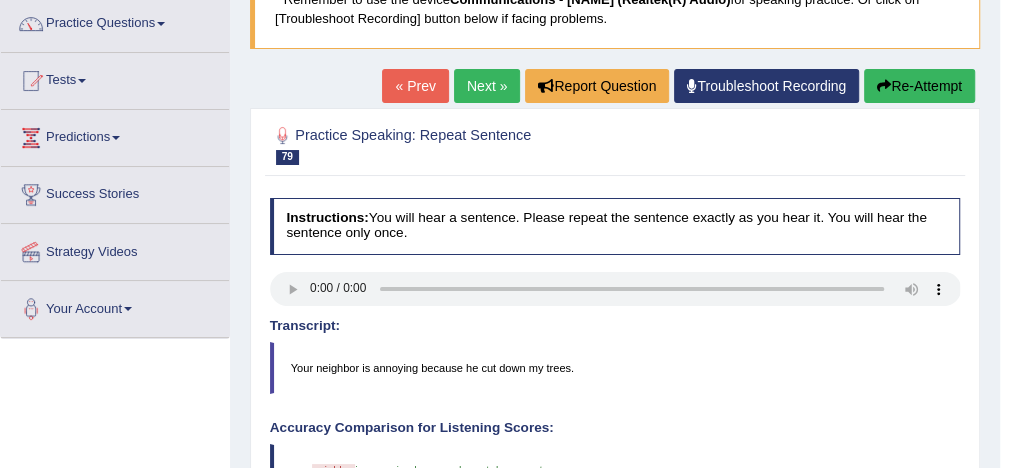 click on "Next »" at bounding box center (487, 86) 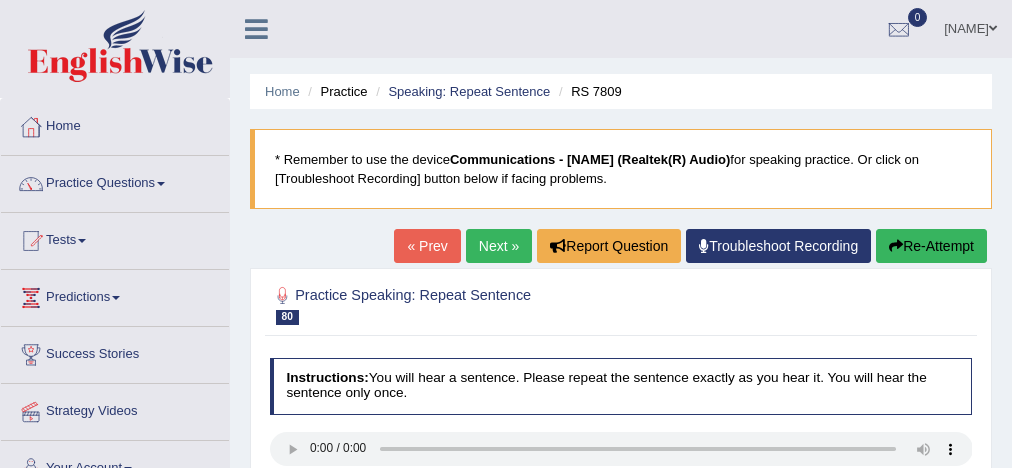 scroll, scrollTop: 240, scrollLeft: 0, axis: vertical 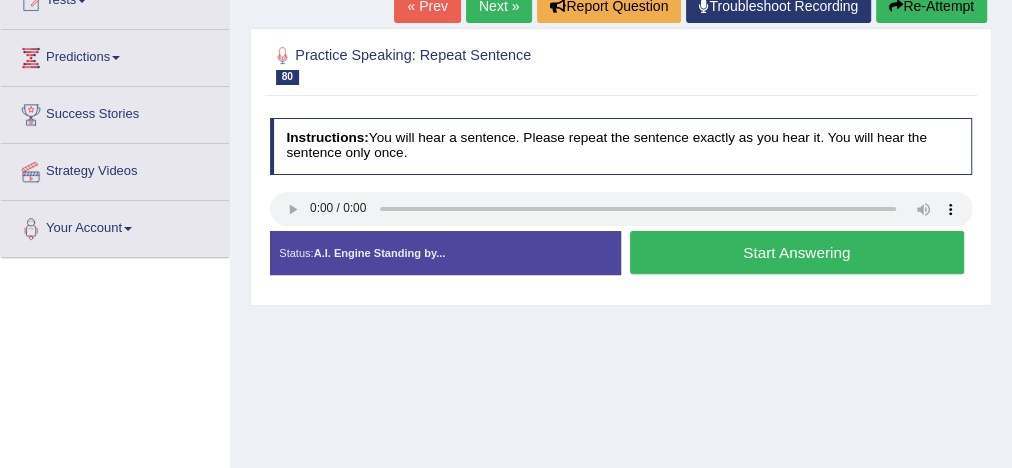 click on "Start Answering" at bounding box center (797, 252) 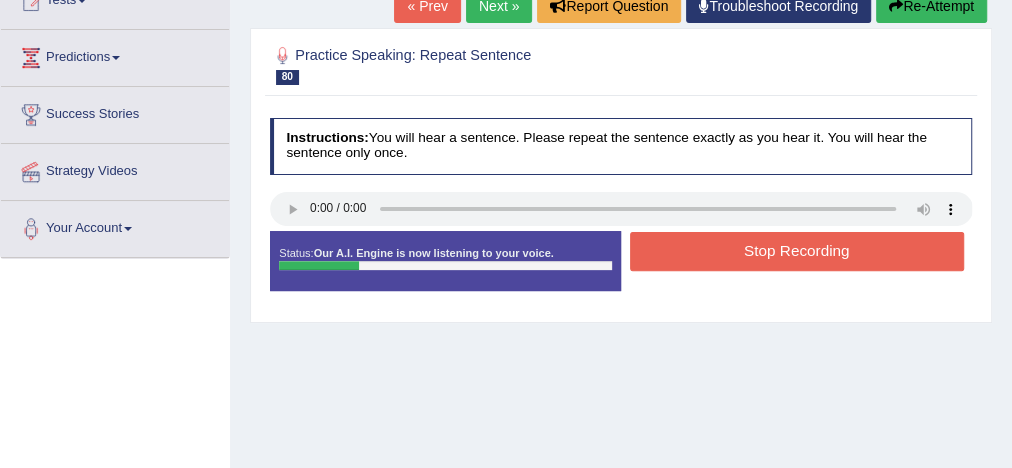 click on "Stop Recording" at bounding box center [797, 251] 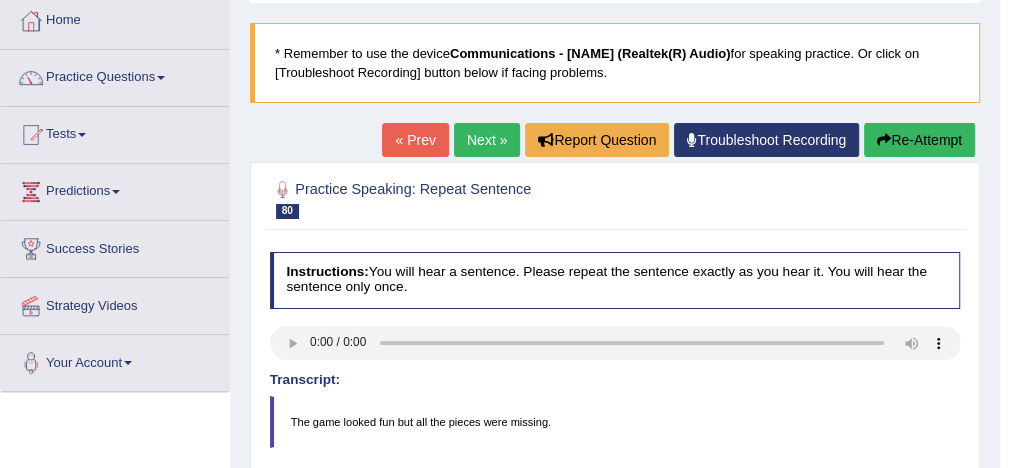 scroll, scrollTop: 160, scrollLeft: 0, axis: vertical 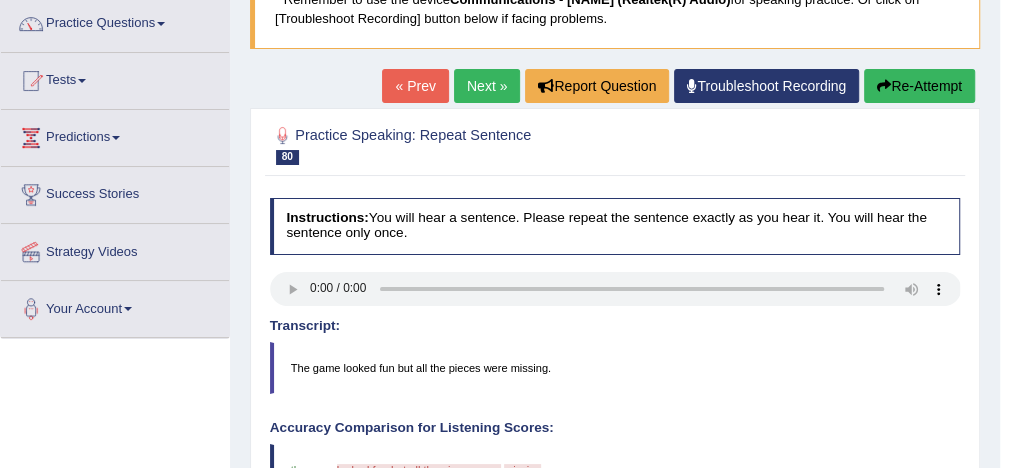 click on "Re-Attempt" at bounding box center [919, 86] 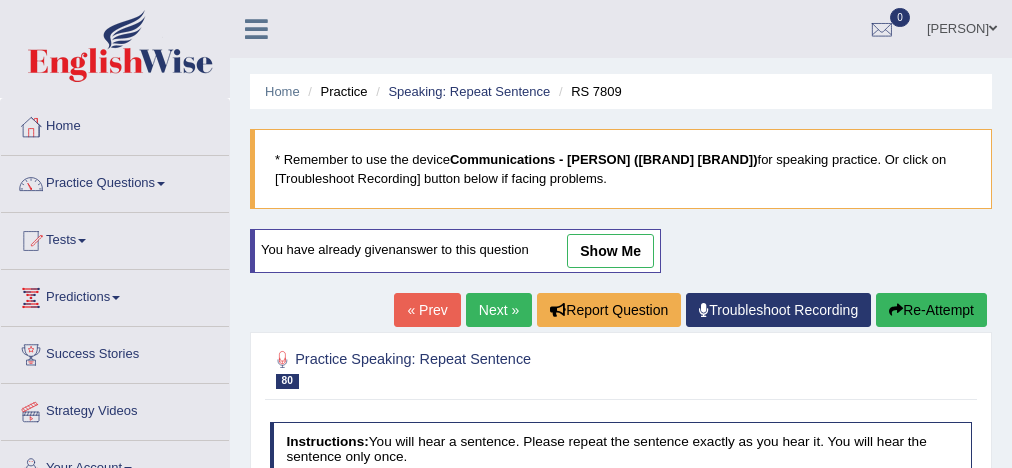 scroll, scrollTop: 246, scrollLeft: 0, axis: vertical 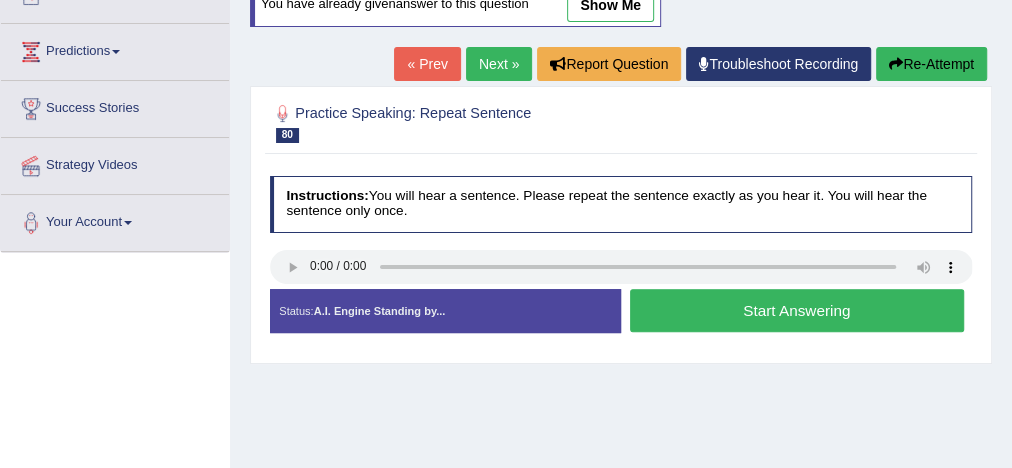 click on "Start Answering" at bounding box center [797, 310] 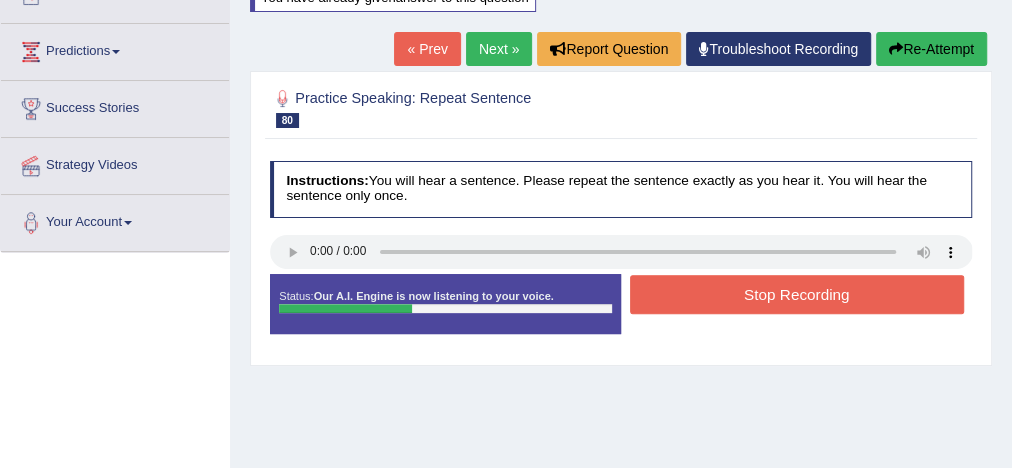 click on "Stop Recording" at bounding box center [796, 297] 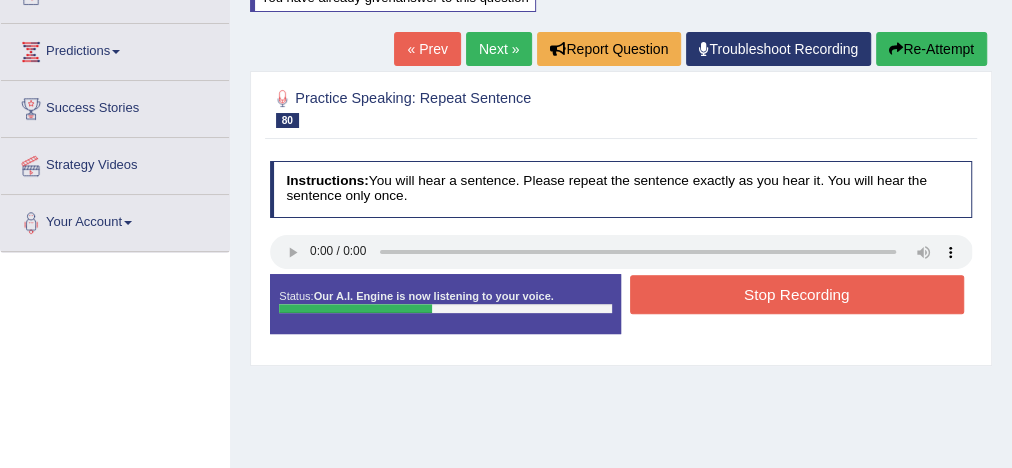 click on "Stop Recording" at bounding box center [797, 294] 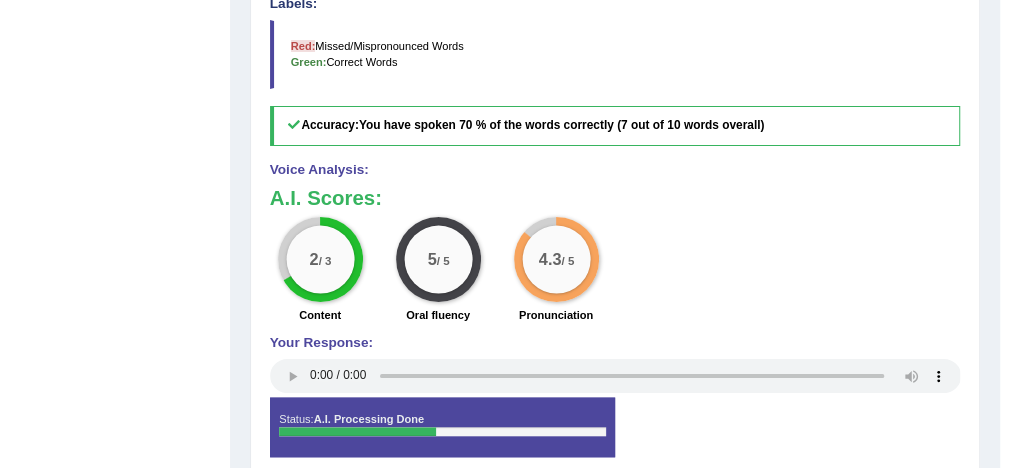 scroll, scrollTop: 726, scrollLeft: 0, axis: vertical 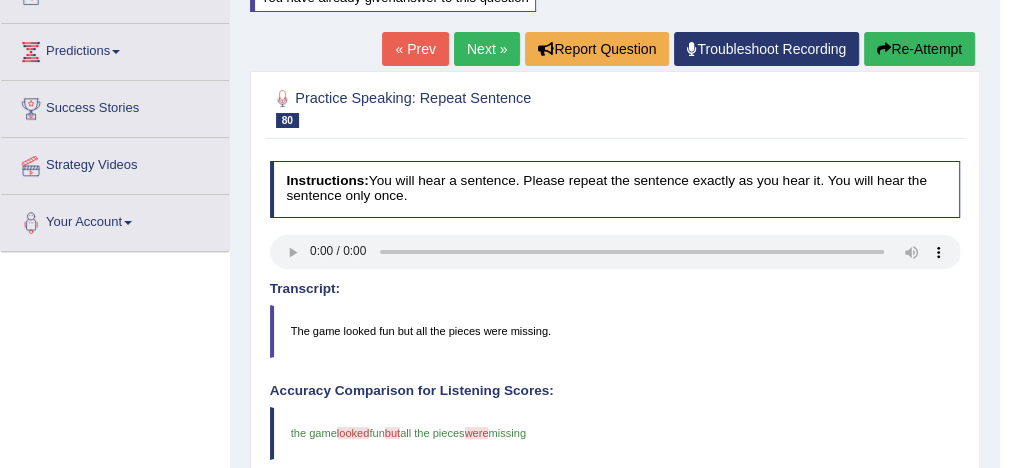 click on "Re-Attempt" at bounding box center (919, 49) 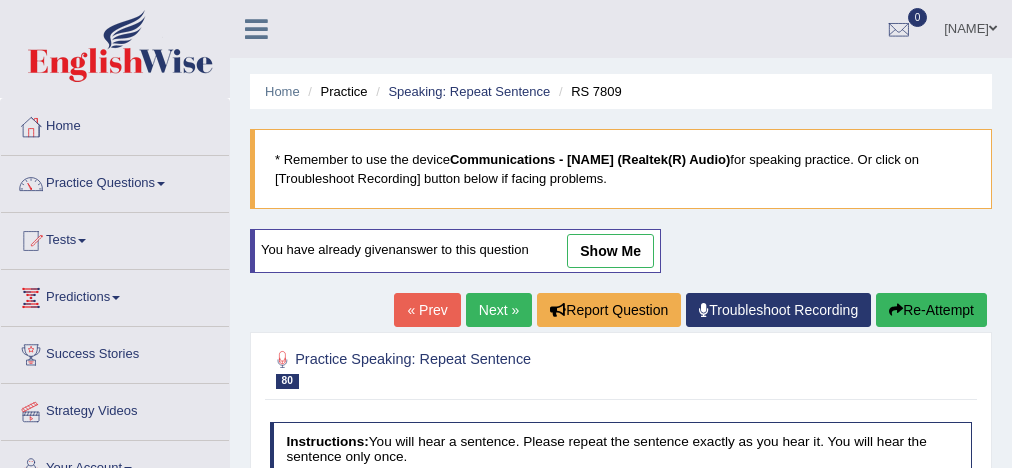 scroll, scrollTop: 284, scrollLeft: 0, axis: vertical 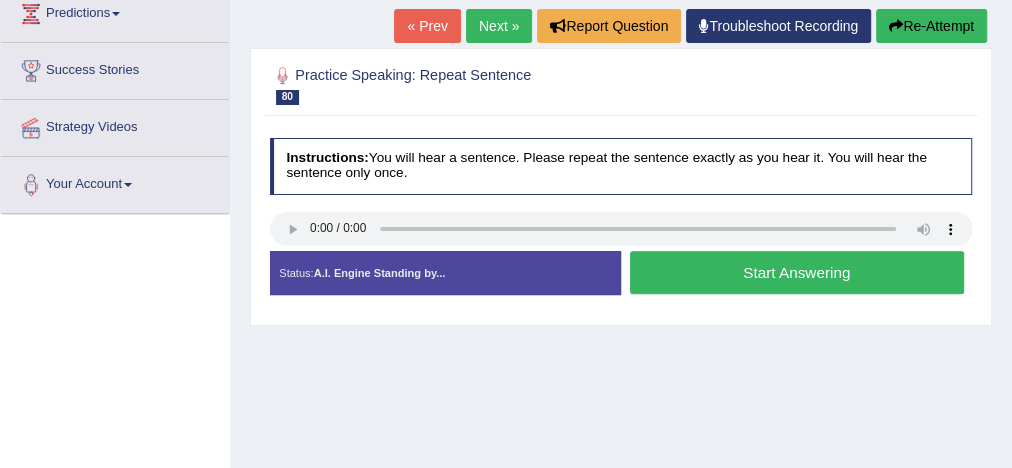 click on "Start Answering" at bounding box center (797, 272) 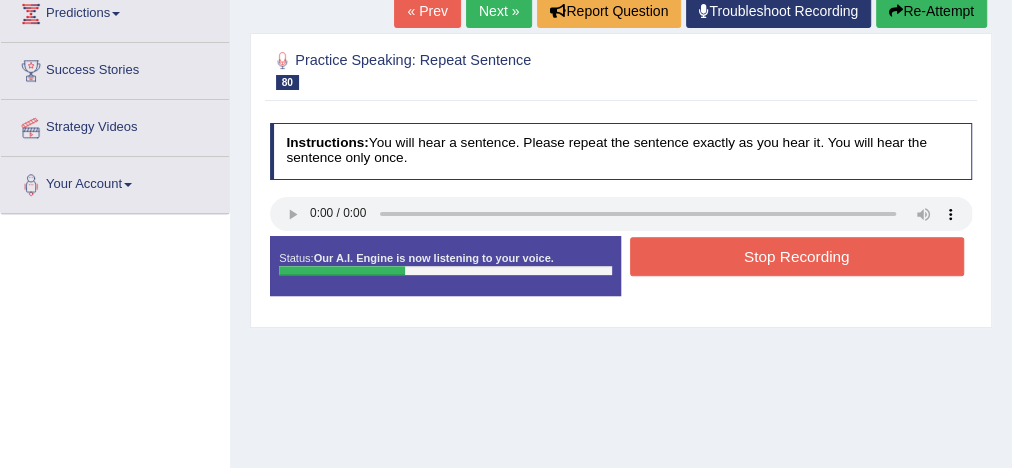 click on "Stop Recording" at bounding box center [797, 256] 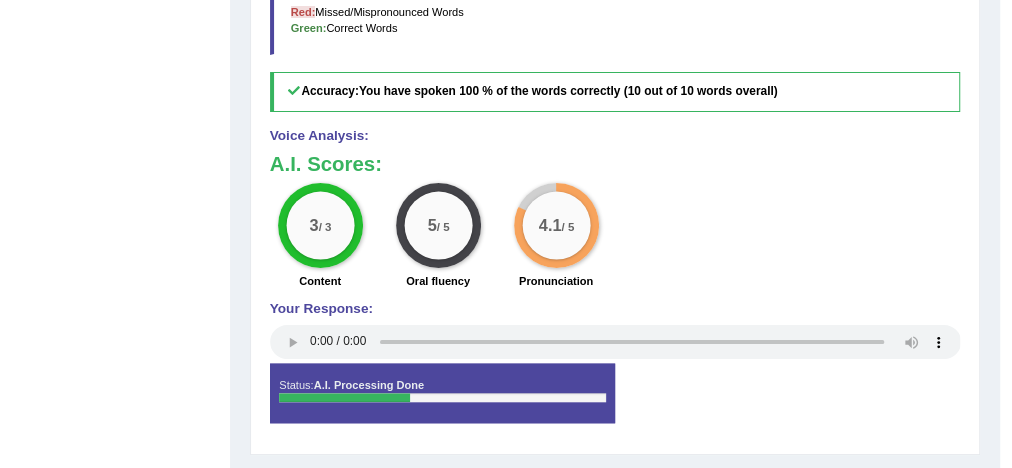 scroll, scrollTop: 764, scrollLeft: 0, axis: vertical 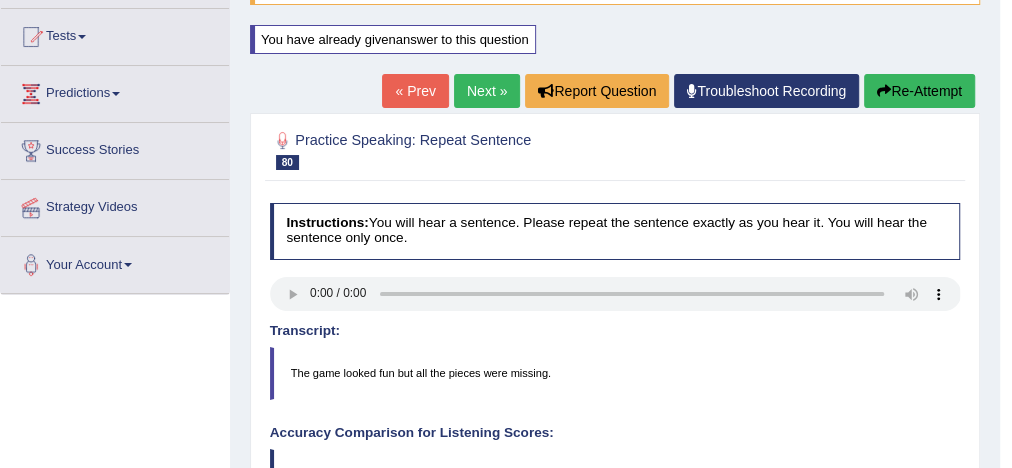 click on "Next »" at bounding box center [487, 91] 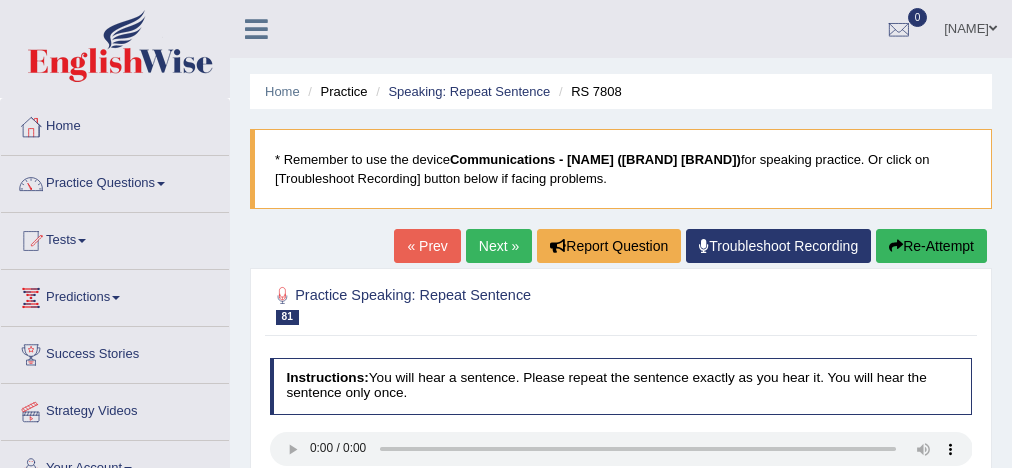 scroll, scrollTop: 320, scrollLeft: 0, axis: vertical 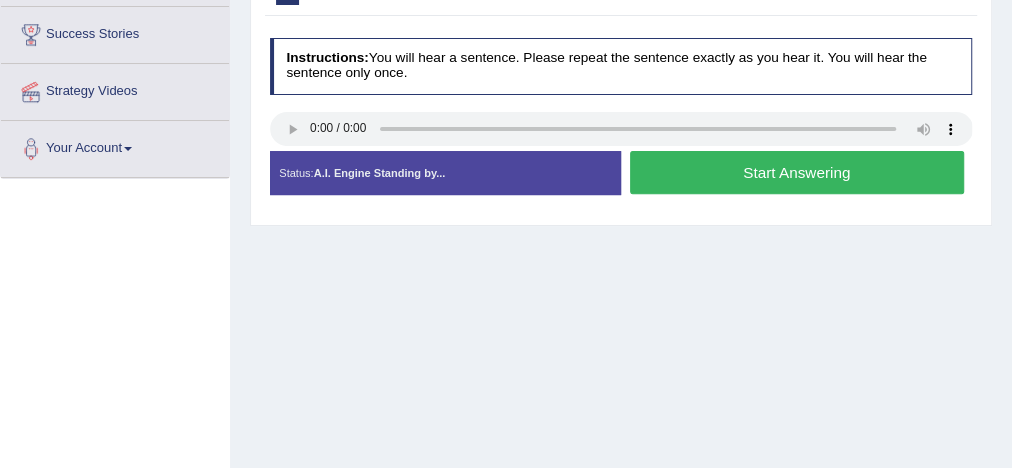 click on "Start Answering" at bounding box center [797, 172] 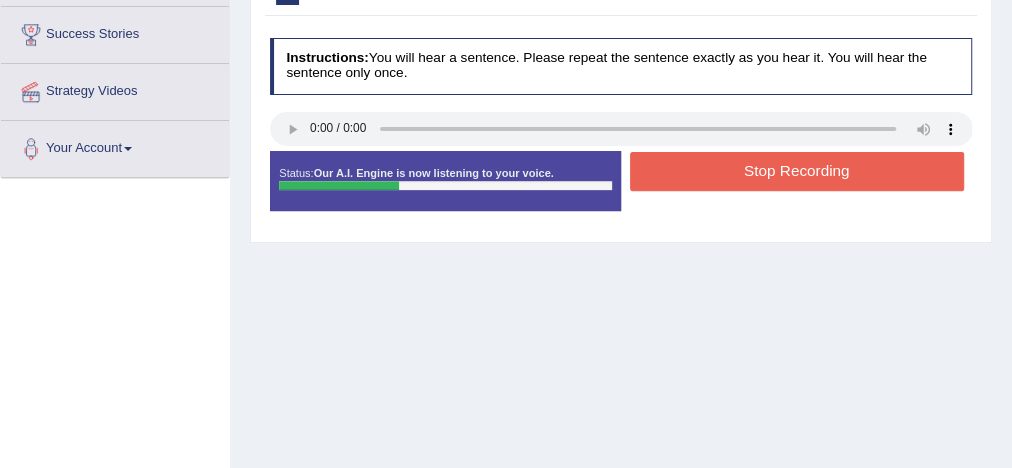 click on "Stop Recording" at bounding box center (797, 171) 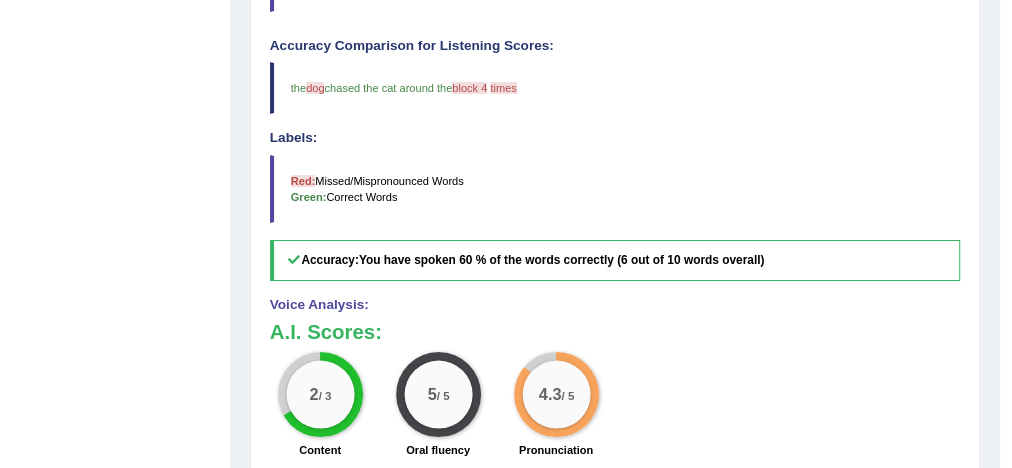 scroll, scrollTop: 640, scrollLeft: 0, axis: vertical 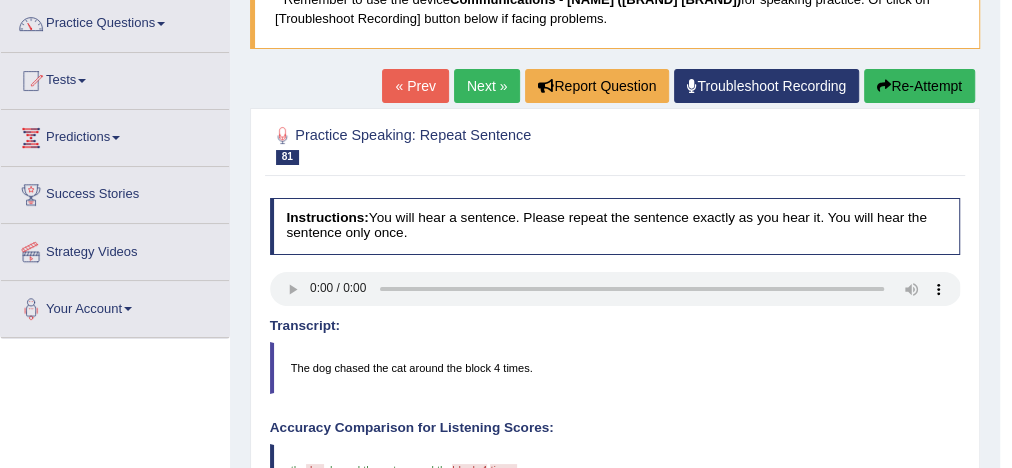 click on "Re-Attempt" at bounding box center (919, 86) 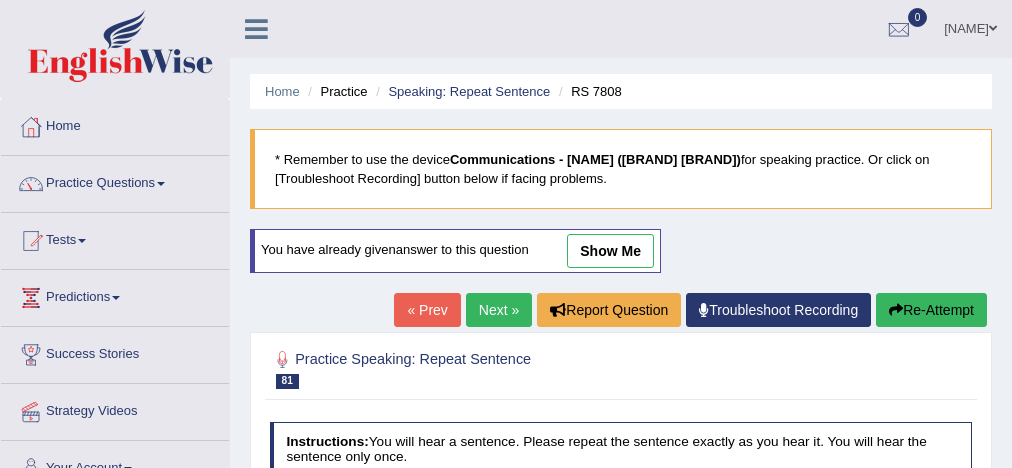 scroll, scrollTop: 166, scrollLeft: 0, axis: vertical 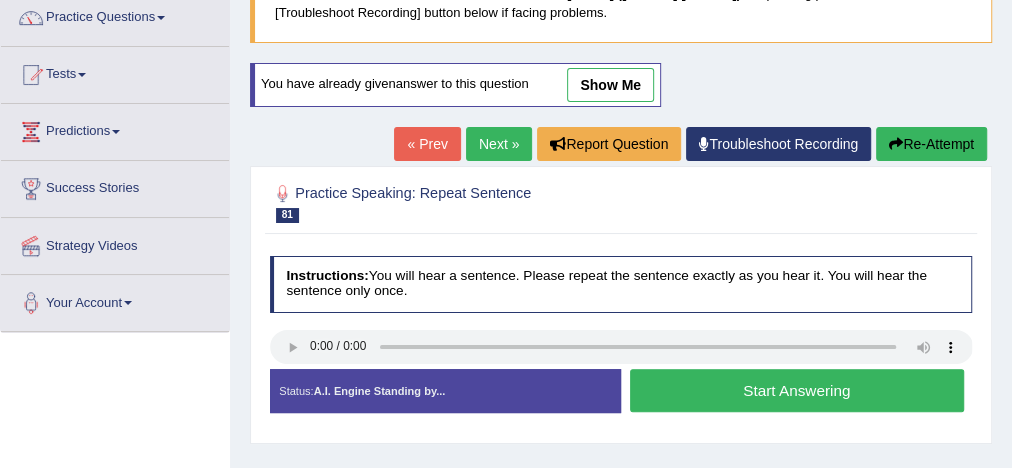 click on "Start Answering" at bounding box center (797, 390) 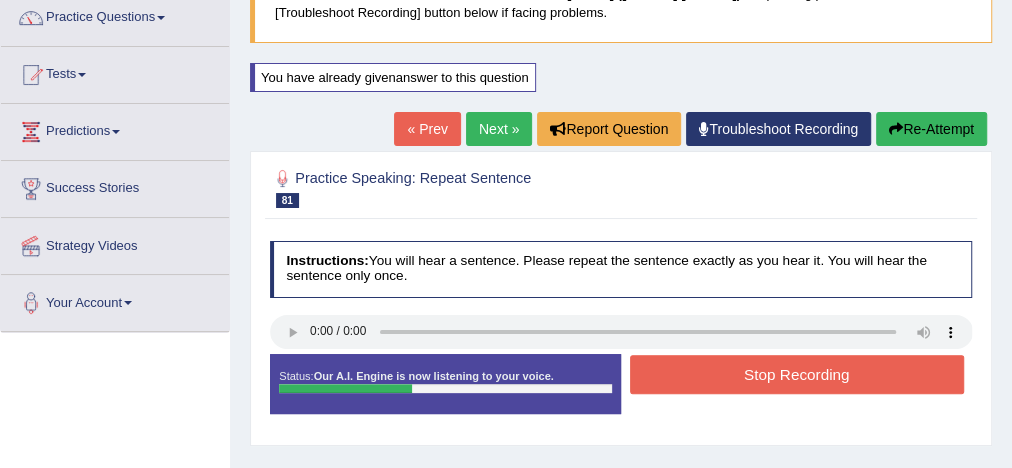 click on "Stop Recording" at bounding box center [797, 374] 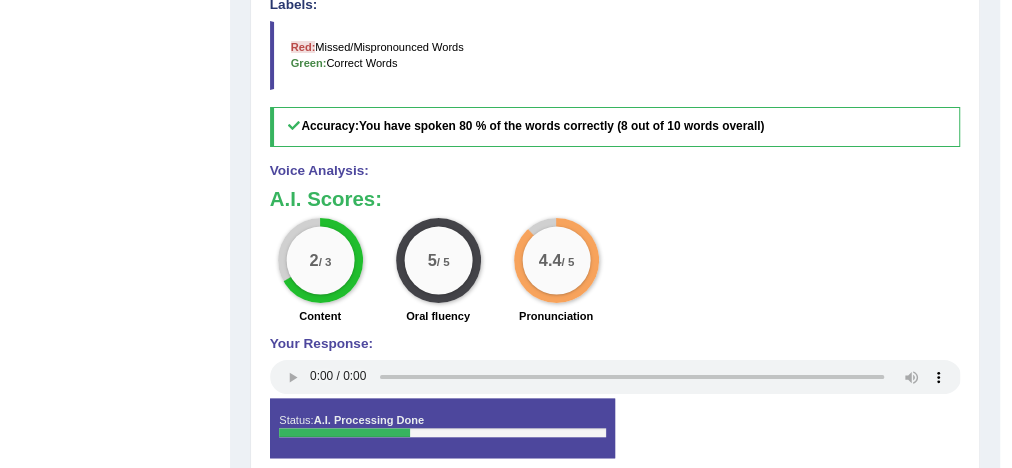 scroll, scrollTop: 726, scrollLeft: 0, axis: vertical 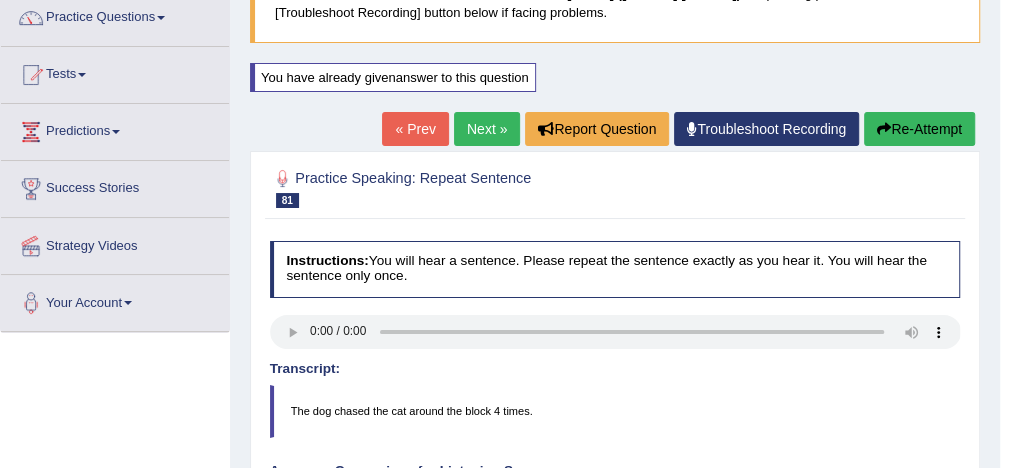 click on "Next »" at bounding box center (487, 129) 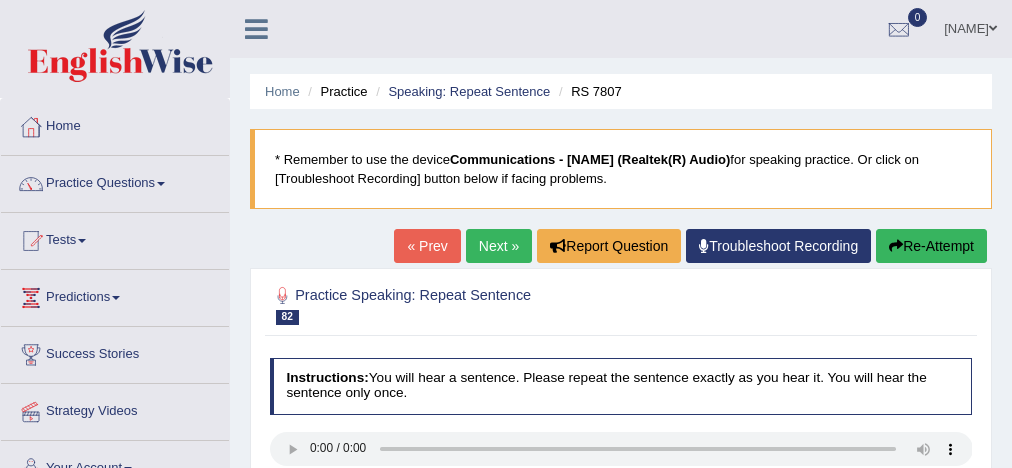 scroll, scrollTop: 160, scrollLeft: 0, axis: vertical 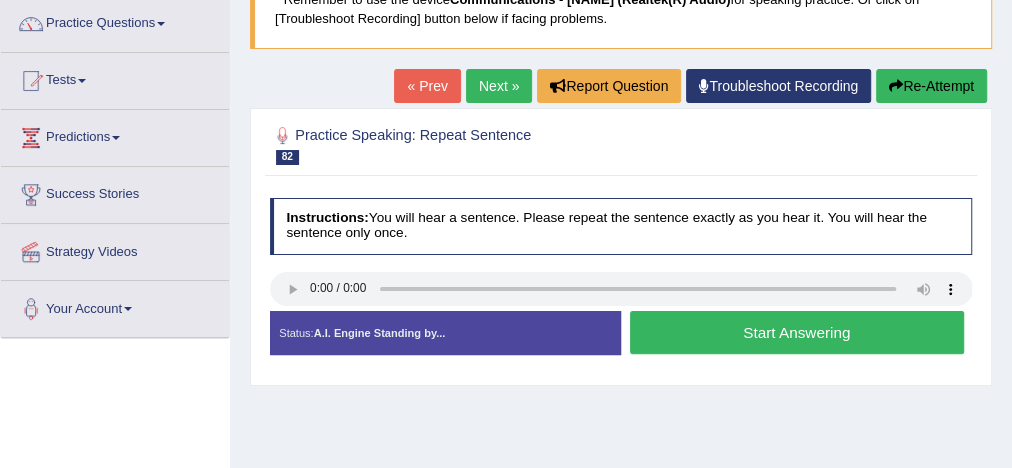click on "Start Answering" at bounding box center (797, 332) 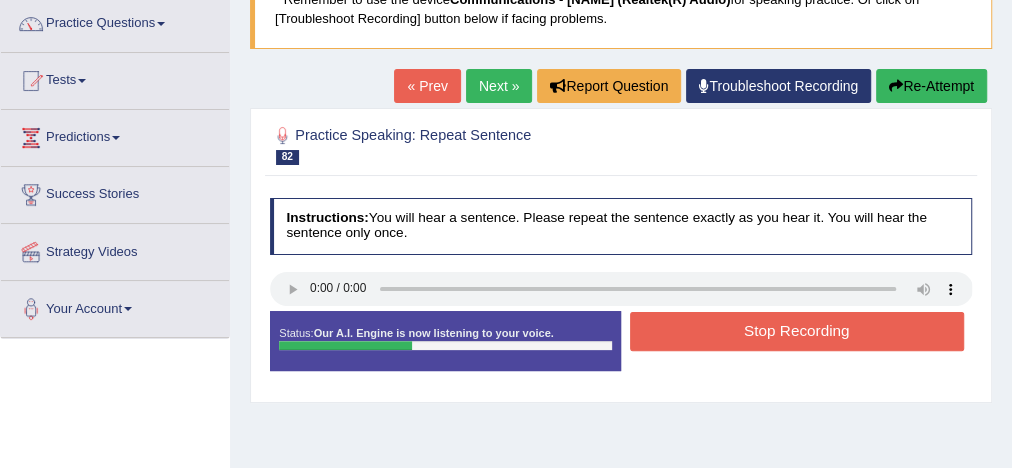 click on "Stop Recording" at bounding box center (797, 331) 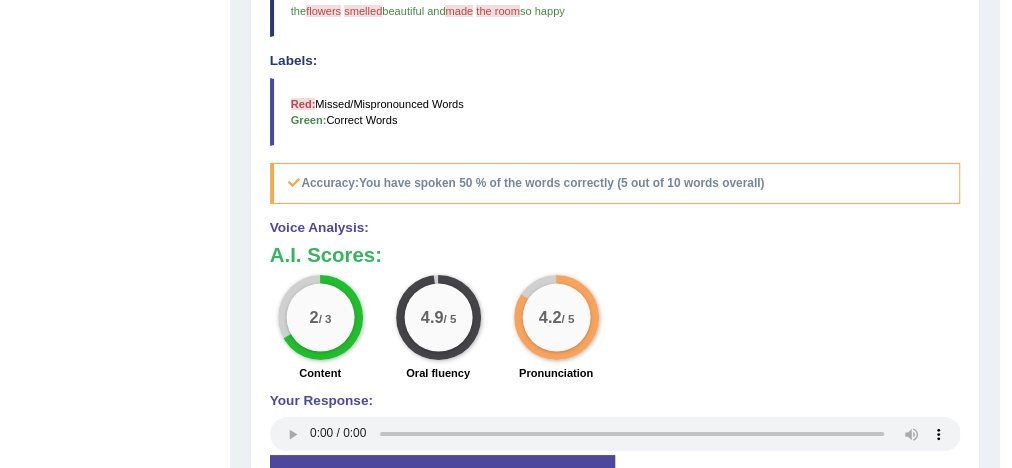 scroll, scrollTop: 720, scrollLeft: 0, axis: vertical 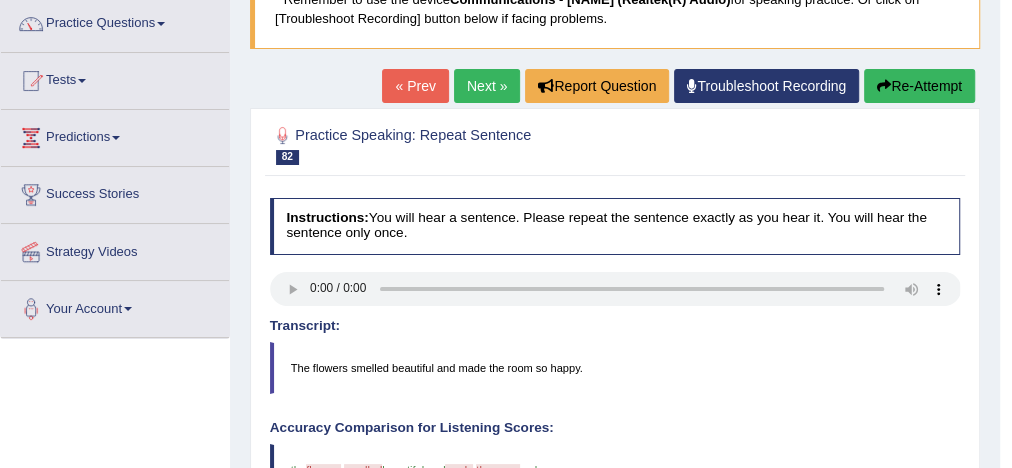 click at bounding box center [884, 86] 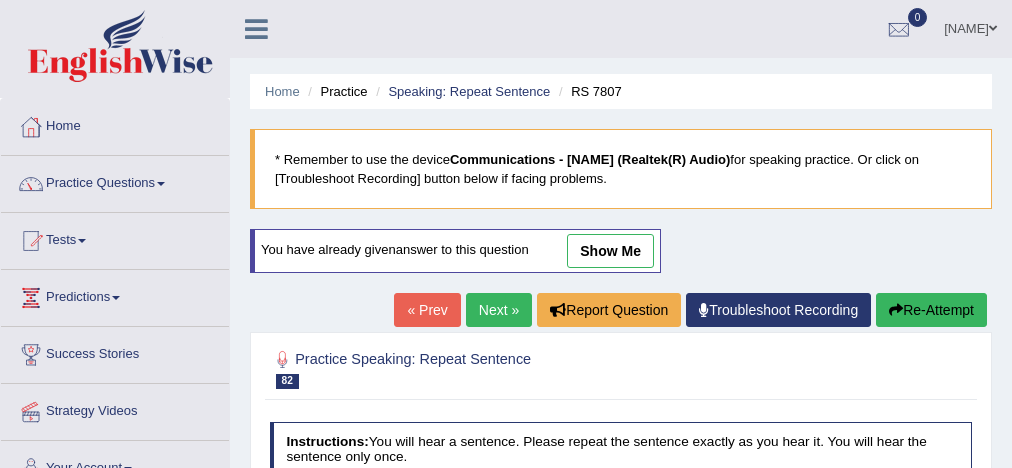 scroll, scrollTop: 166, scrollLeft: 0, axis: vertical 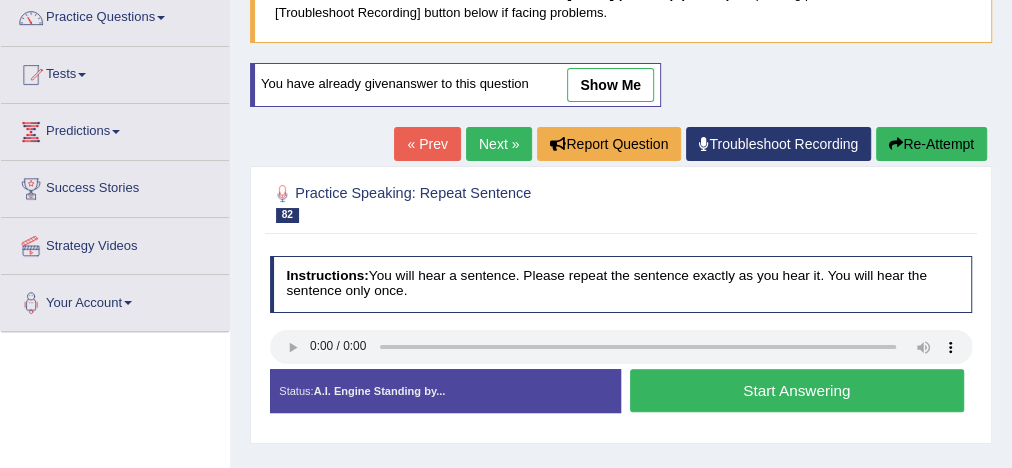 click on "Start Answering" at bounding box center (797, 390) 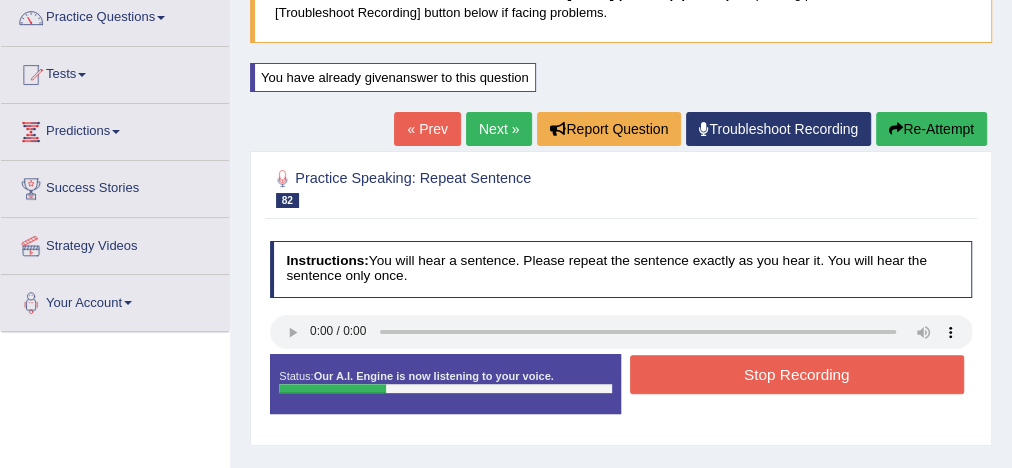 click on "Stop Recording" at bounding box center (797, 374) 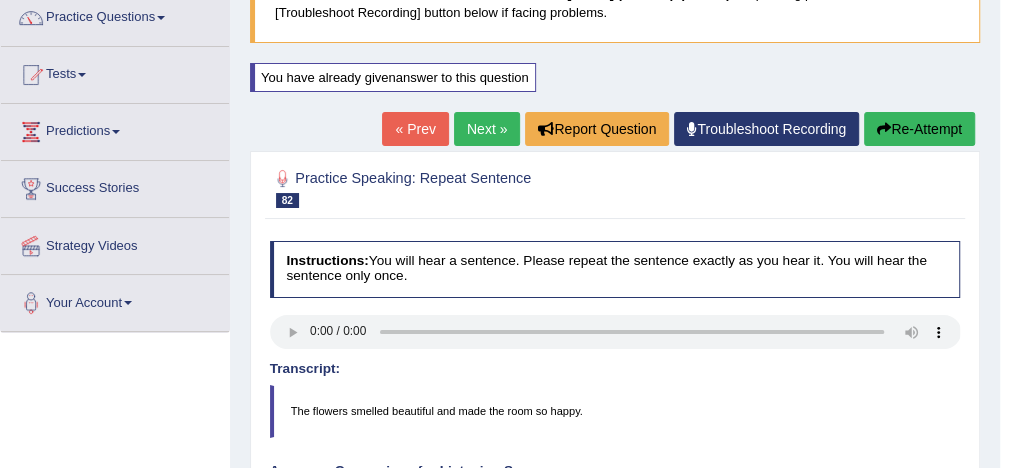 click on "Re-Attempt" at bounding box center (919, 129) 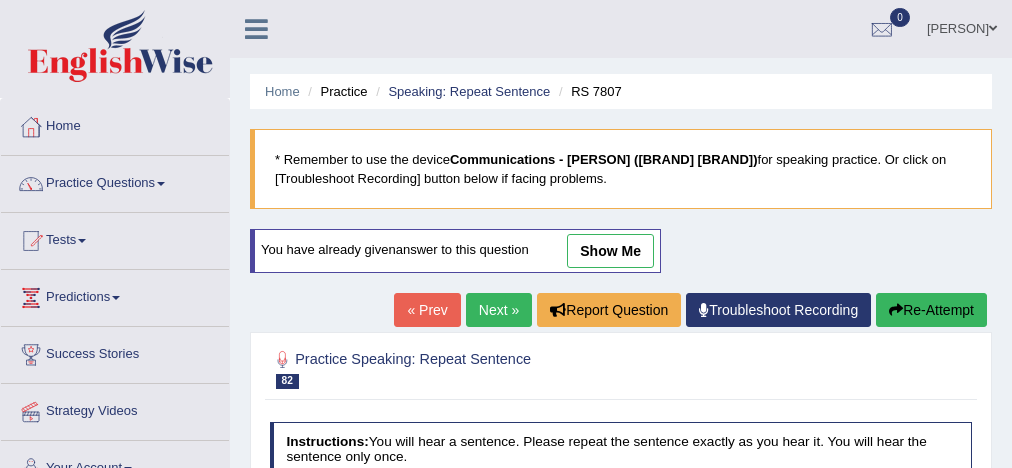 scroll, scrollTop: 173, scrollLeft: 0, axis: vertical 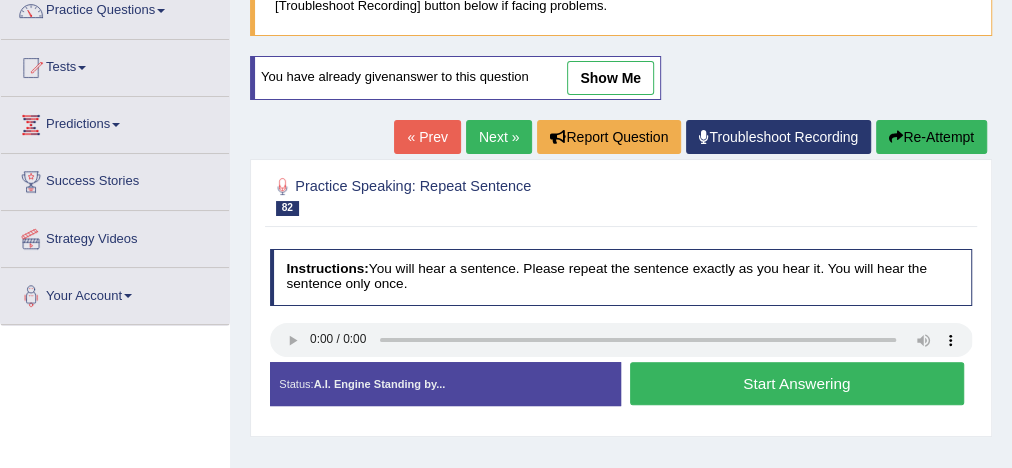 click on "Start Answering" at bounding box center (797, 383) 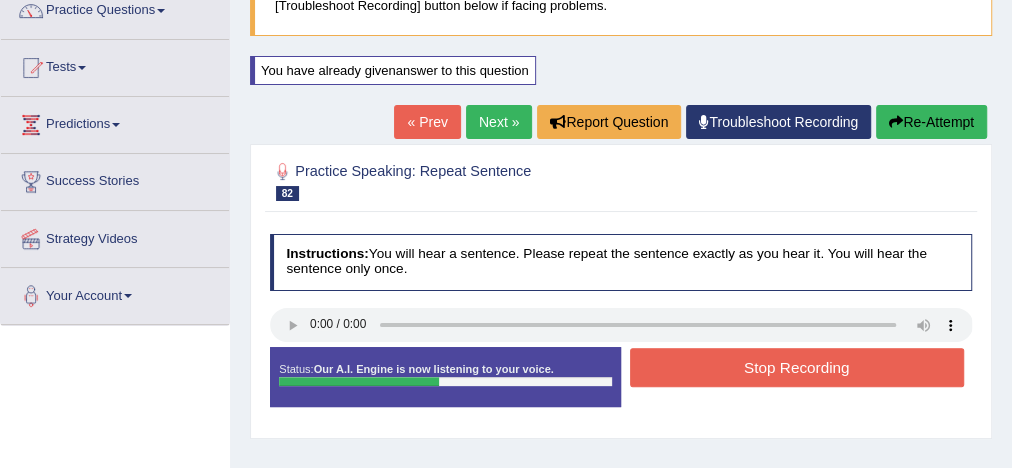click on "Stop Recording" at bounding box center (797, 367) 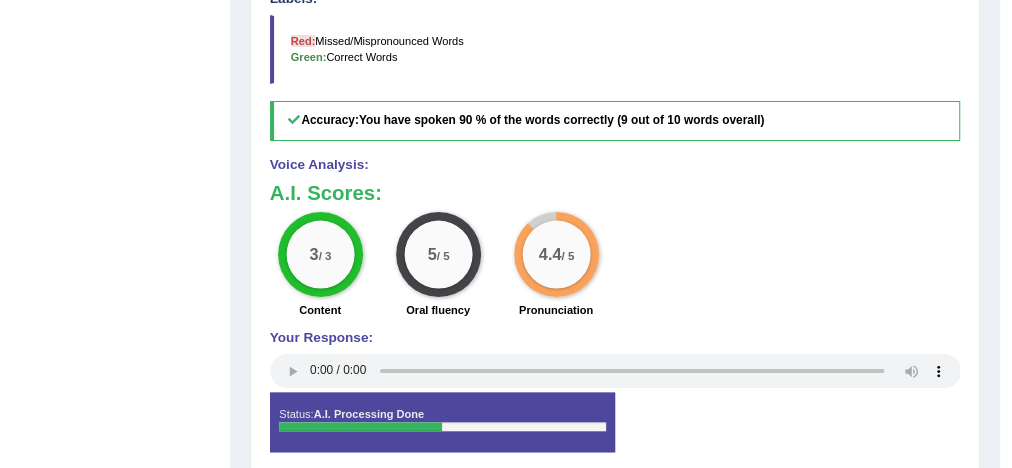 scroll, scrollTop: 733, scrollLeft: 0, axis: vertical 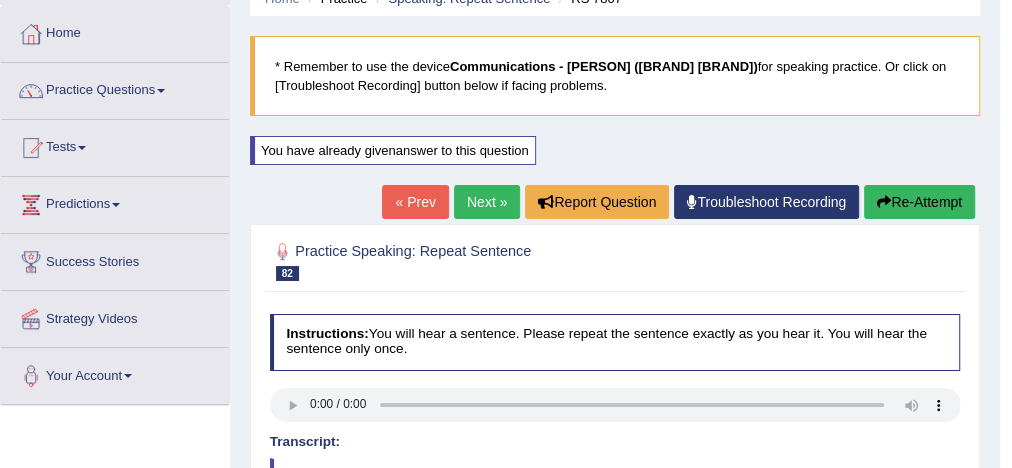 click on "Next »" at bounding box center [487, 202] 